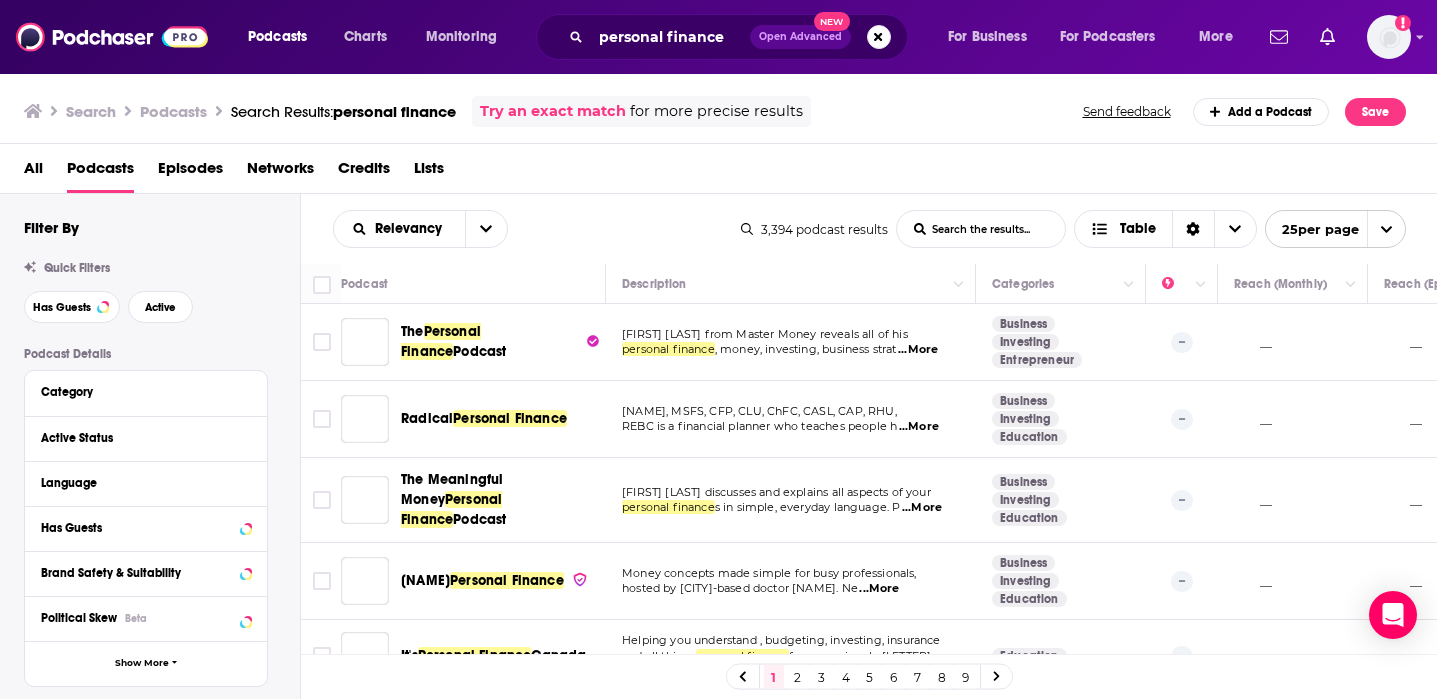 scroll, scrollTop: 0, scrollLeft: 0, axis: both 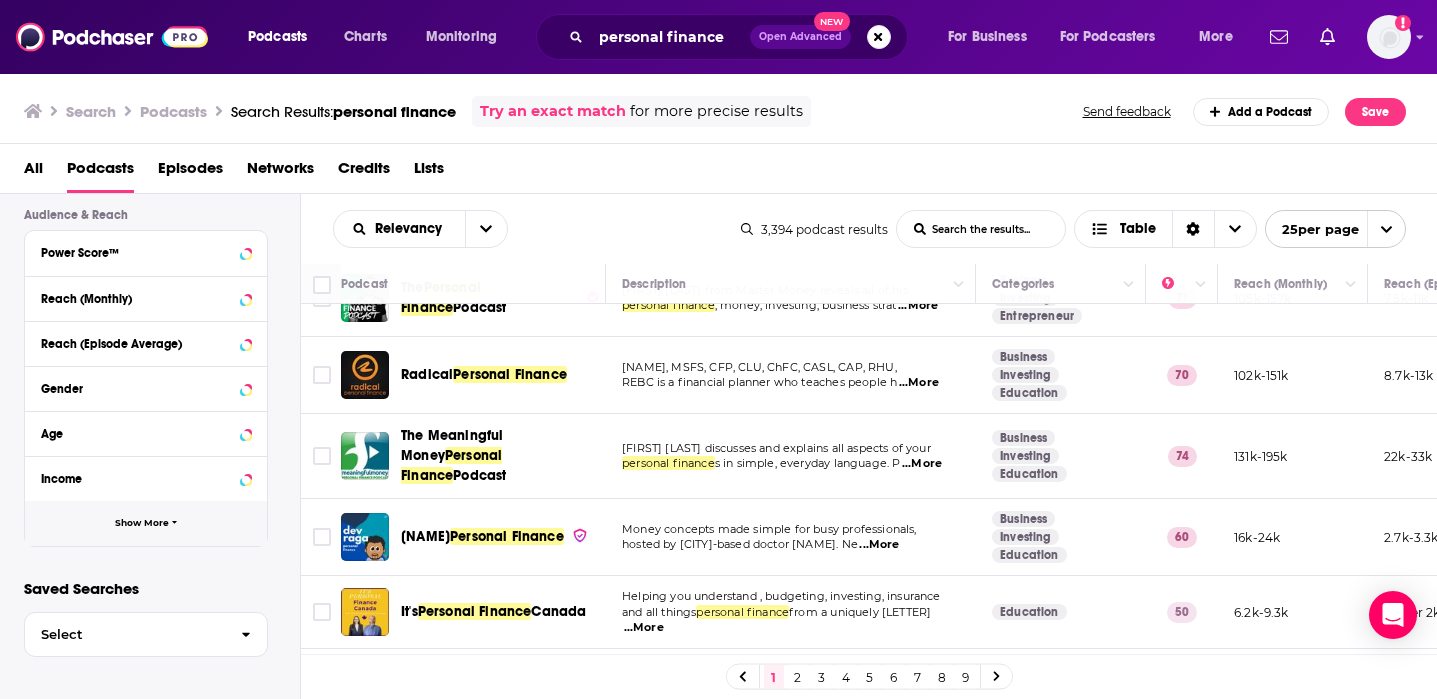 click on "Show More" at bounding box center (142, 523) 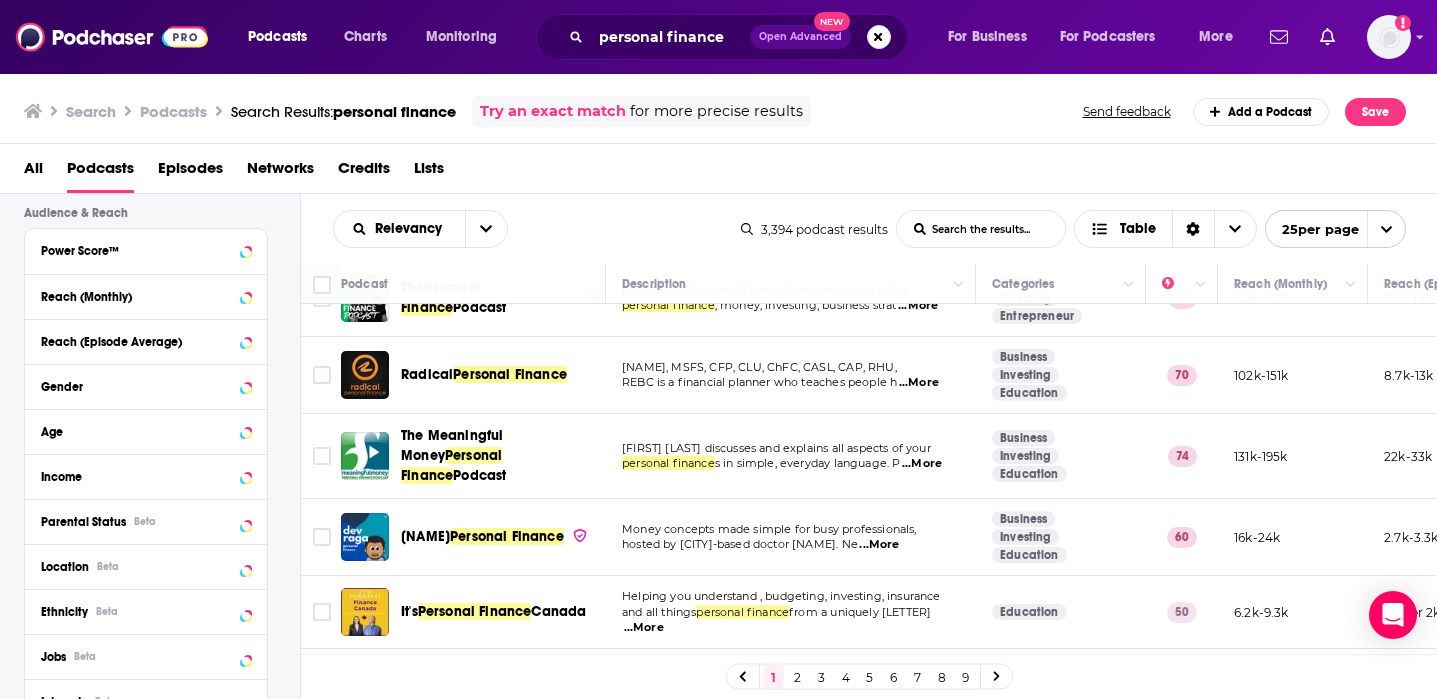 scroll, scrollTop: 538, scrollLeft: 0, axis: vertical 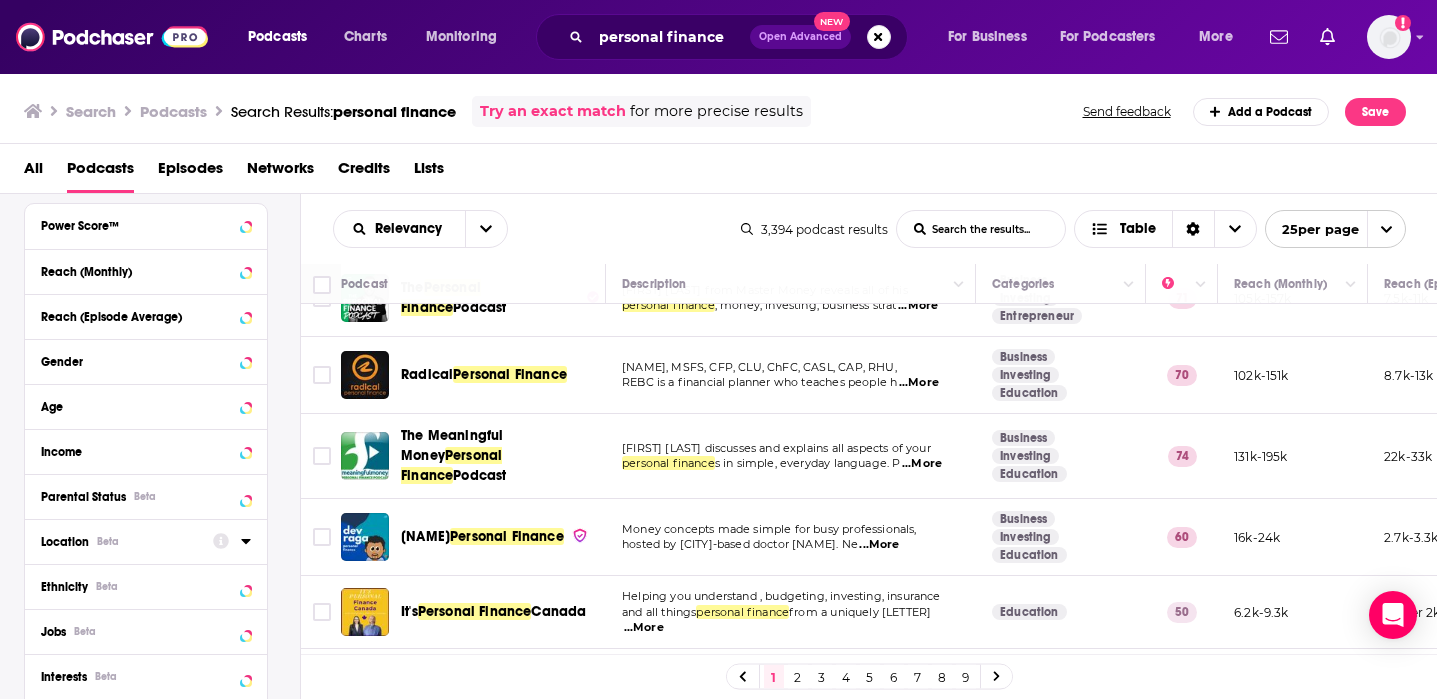 click on "Location Beta" at bounding box center (120, 542) 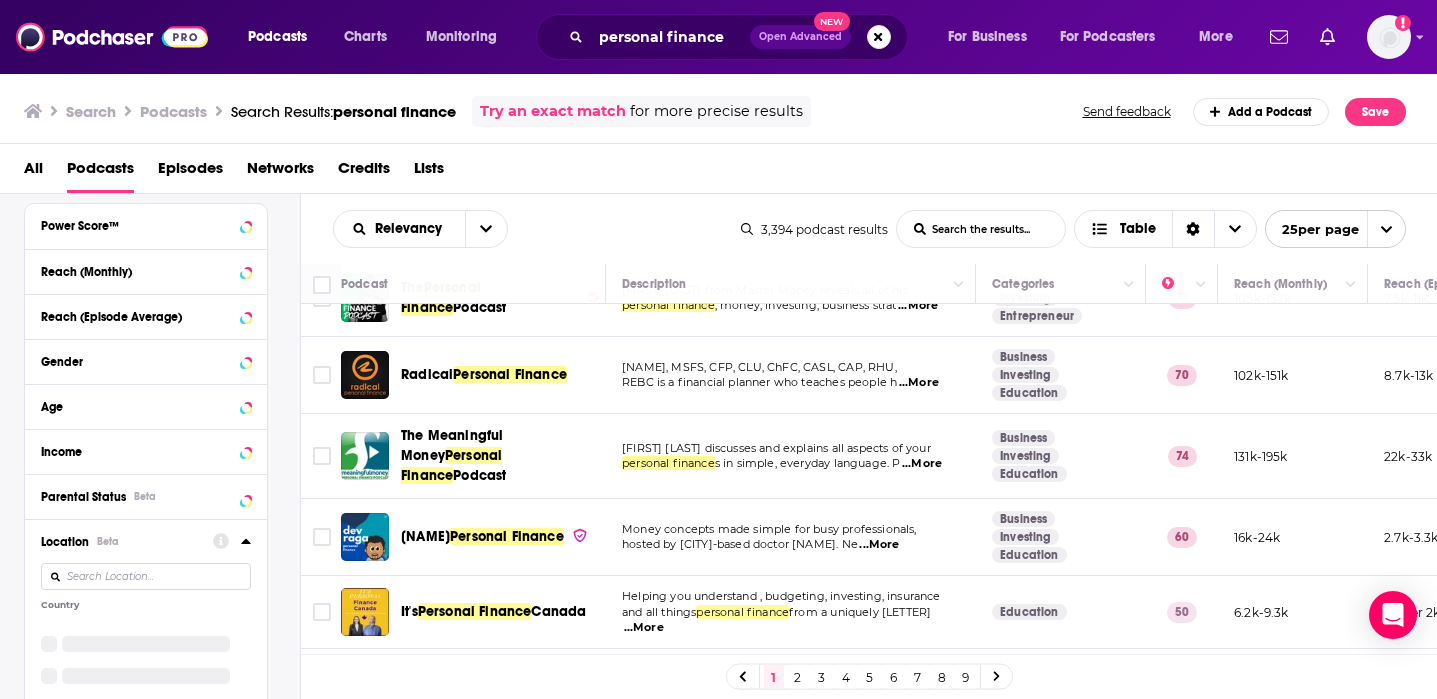 click at bounding box center (146, 576) 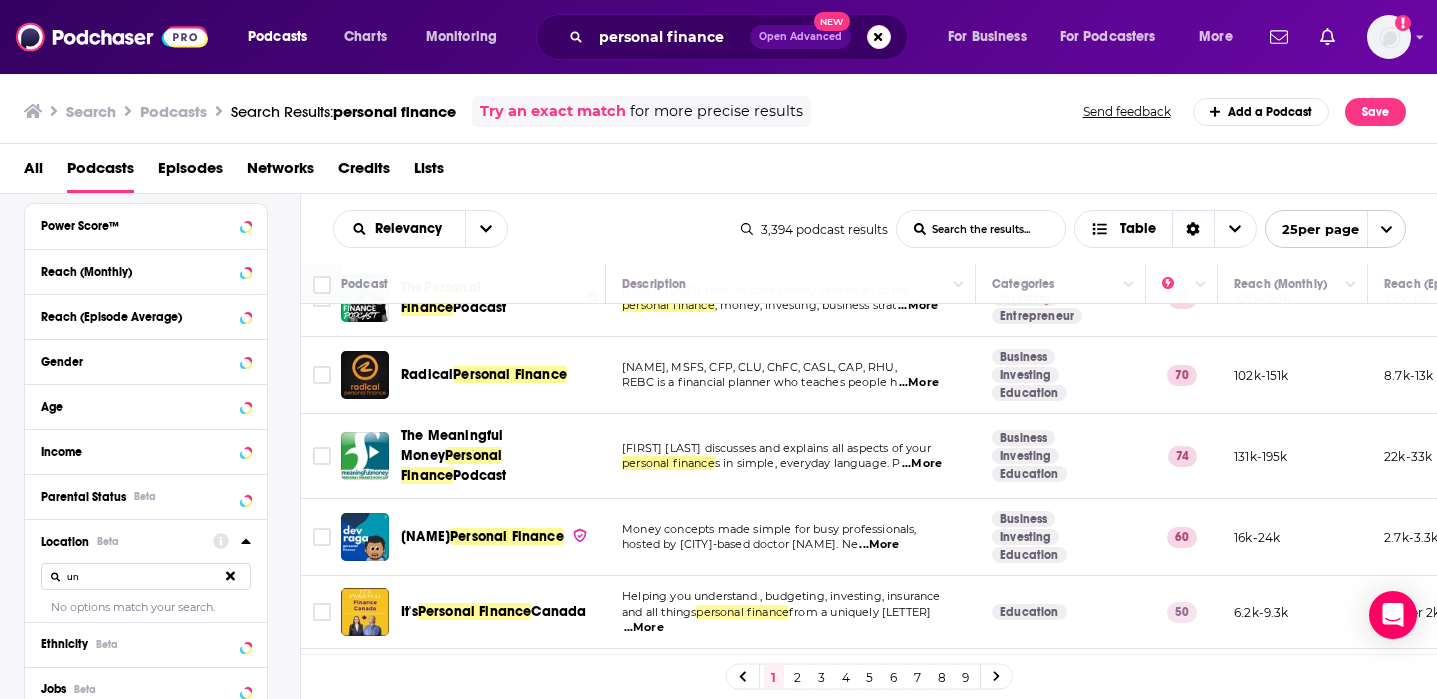 type on "u" 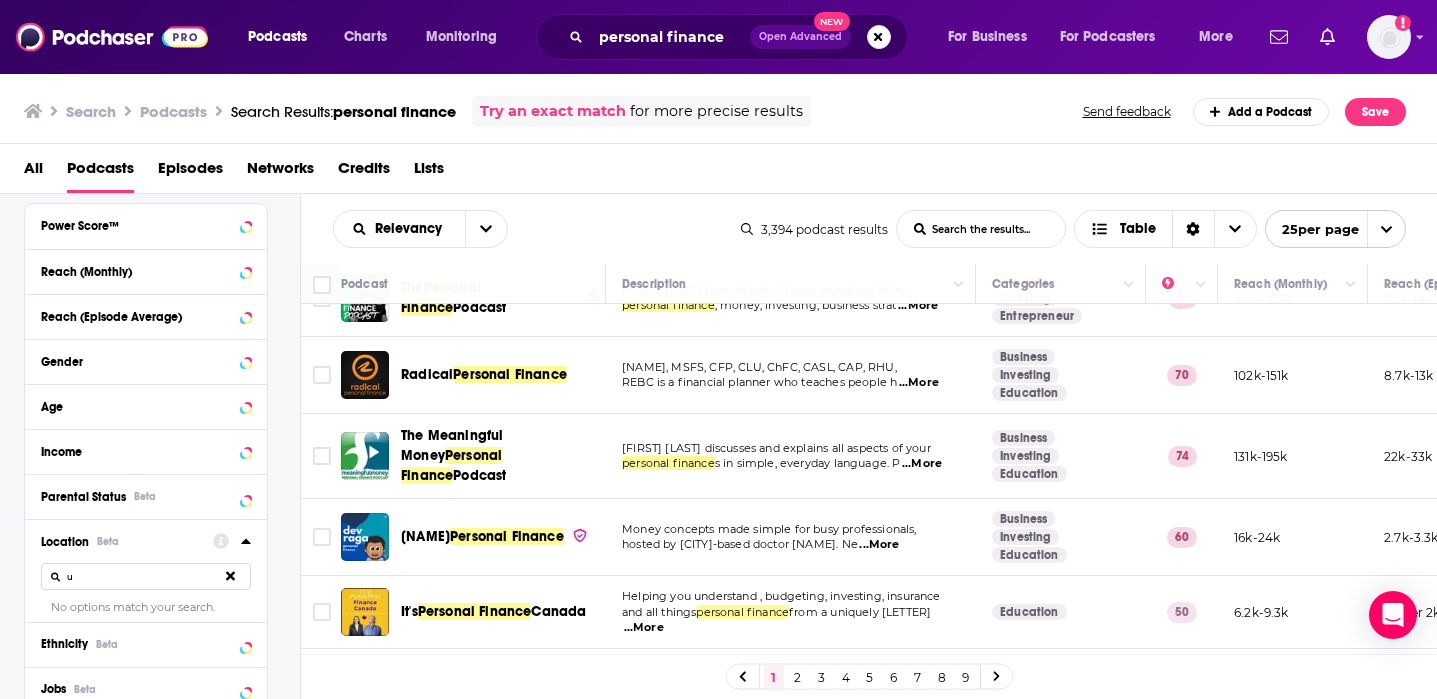 type 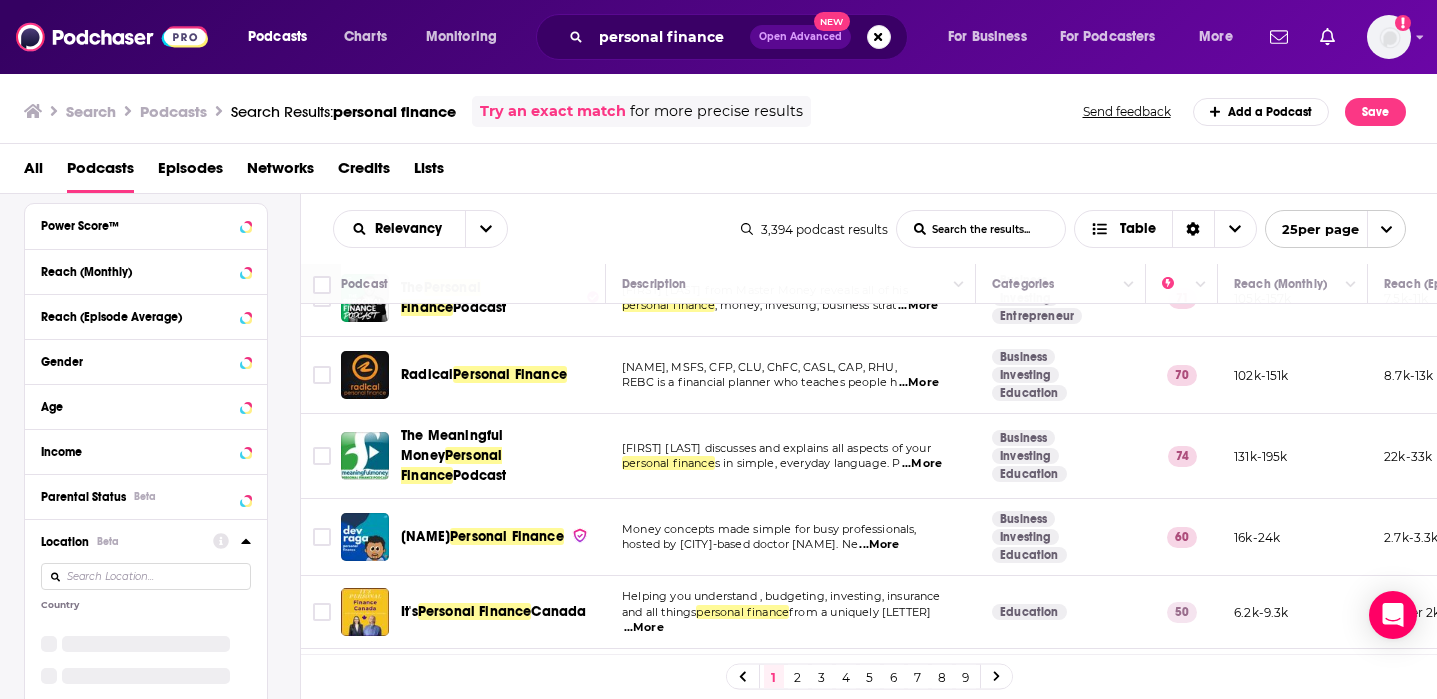 click 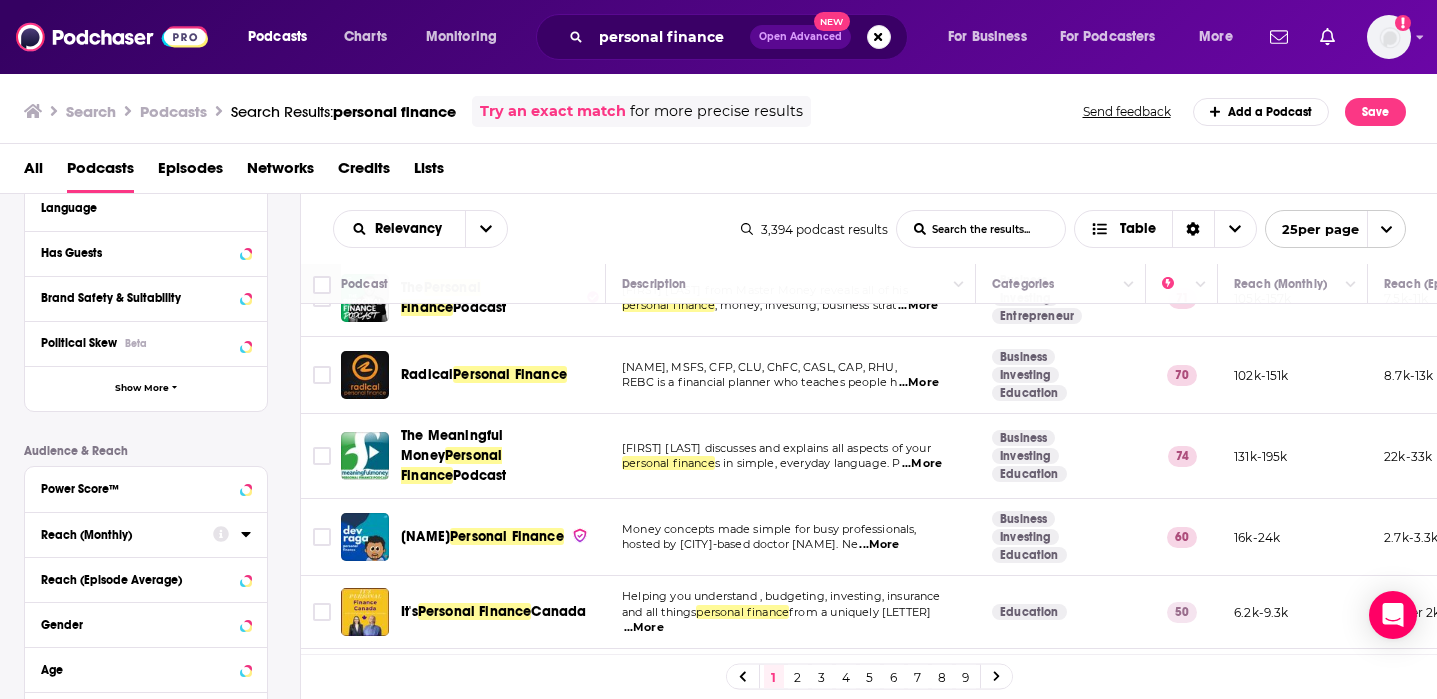 scroll, scrollTop: 0, scrollLeft: 0, axis: both 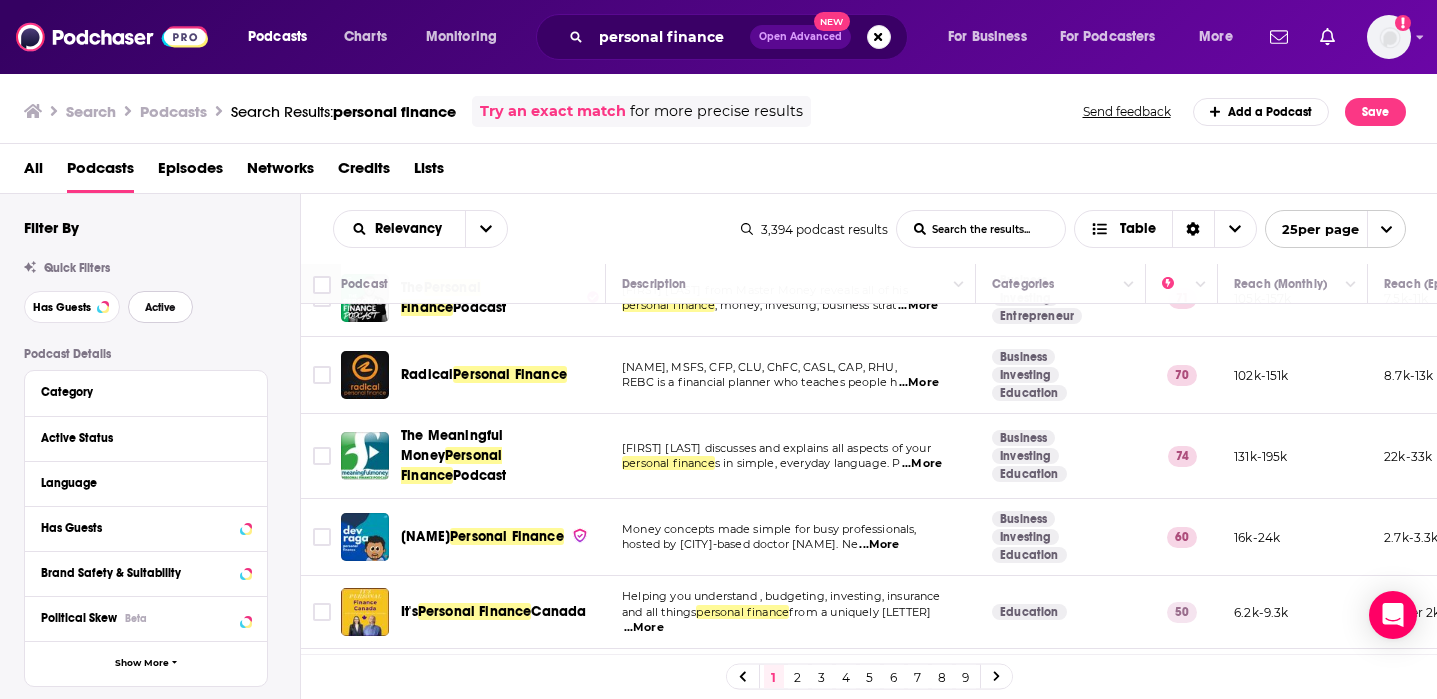 click on "Active" at bounding box center [160, 307] 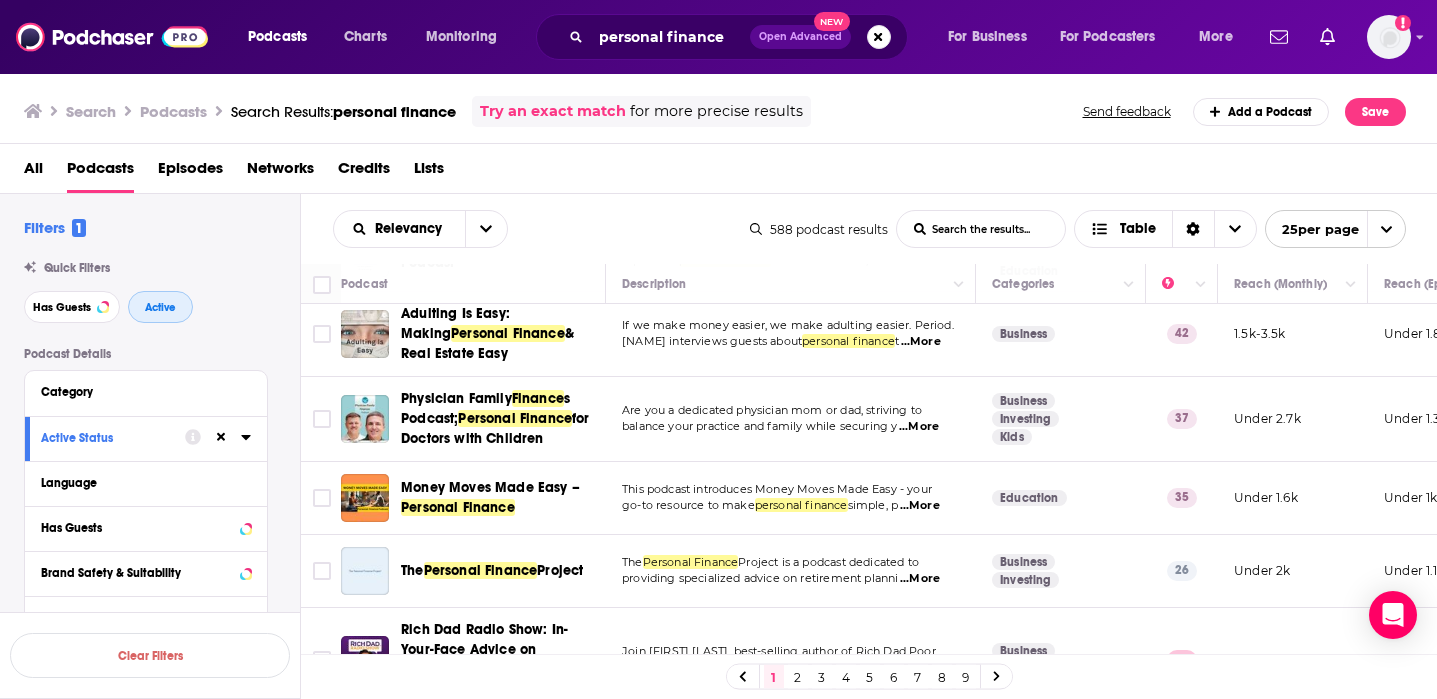 scroll, scrollTop: 1651, scrollLeft: 0, axis: vertical 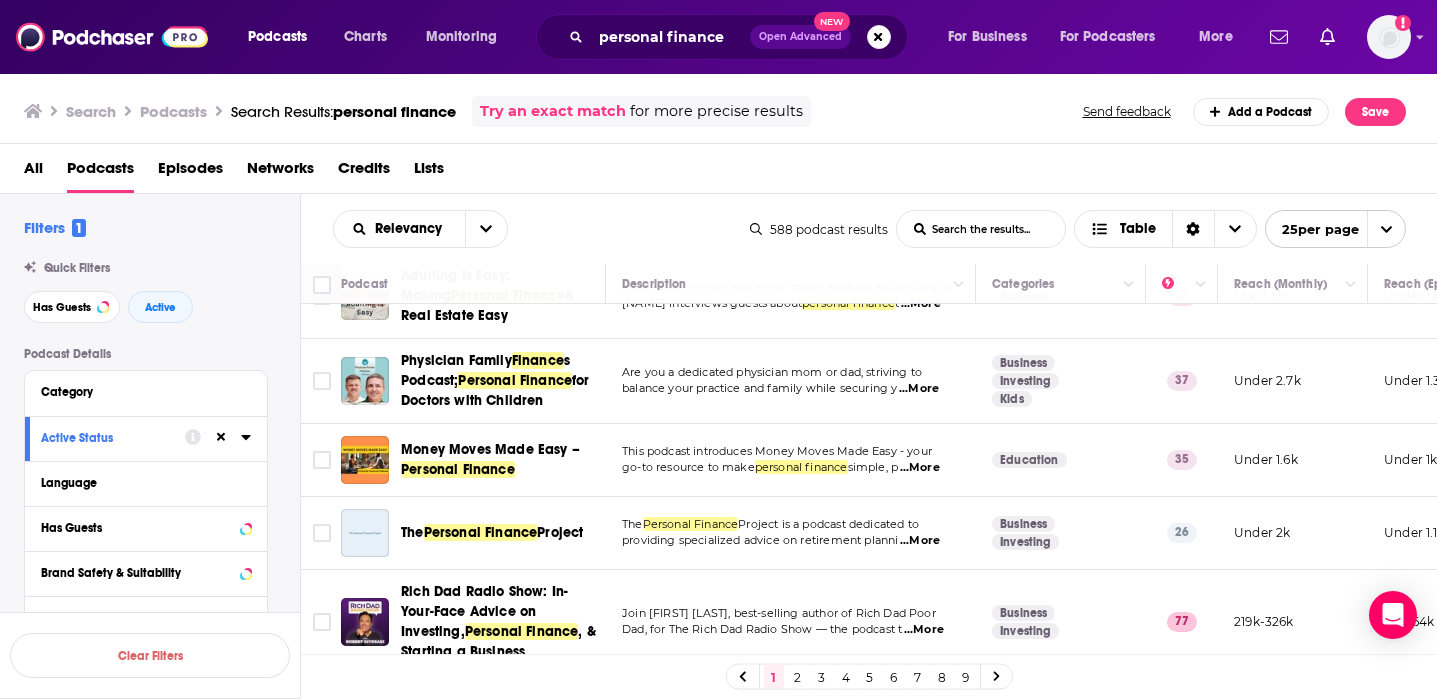 click on "2" at bounding box center (798, 677) 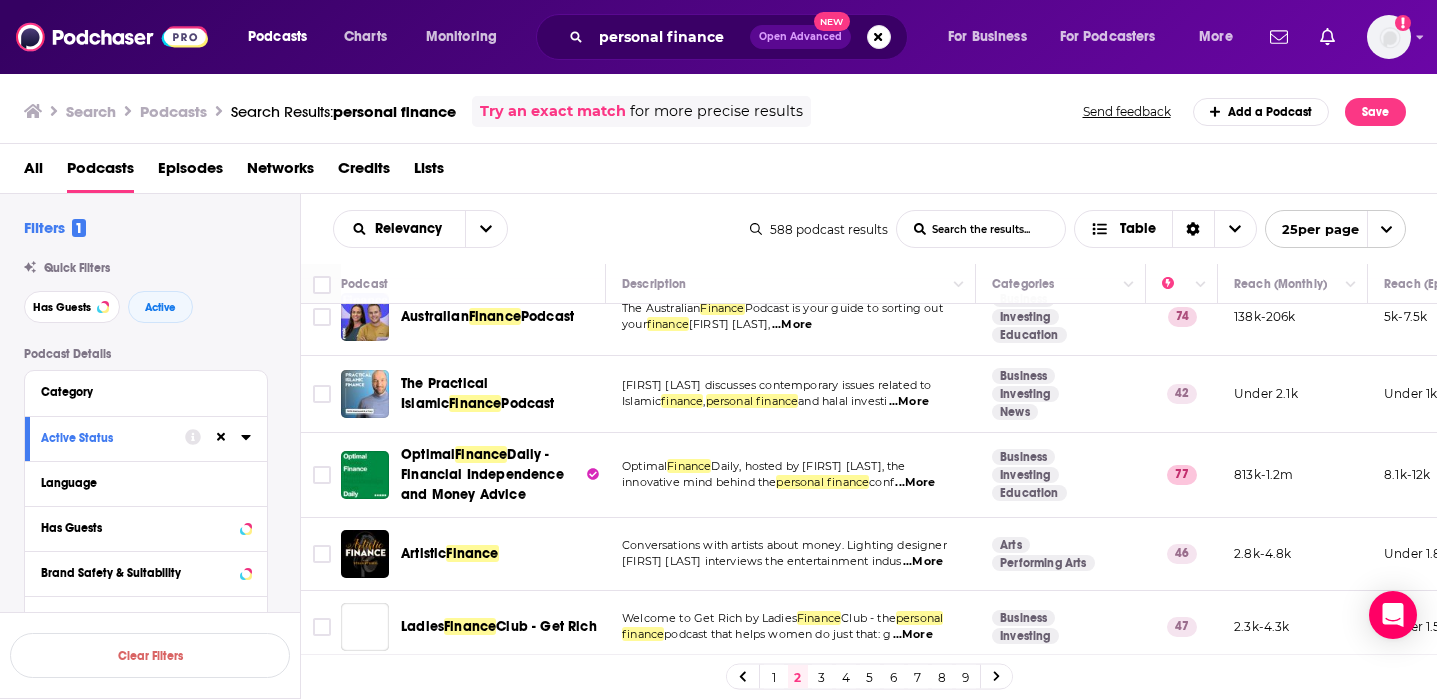 scroll, scrollTop: 1220, scrollLeft: 0, axis: vertical 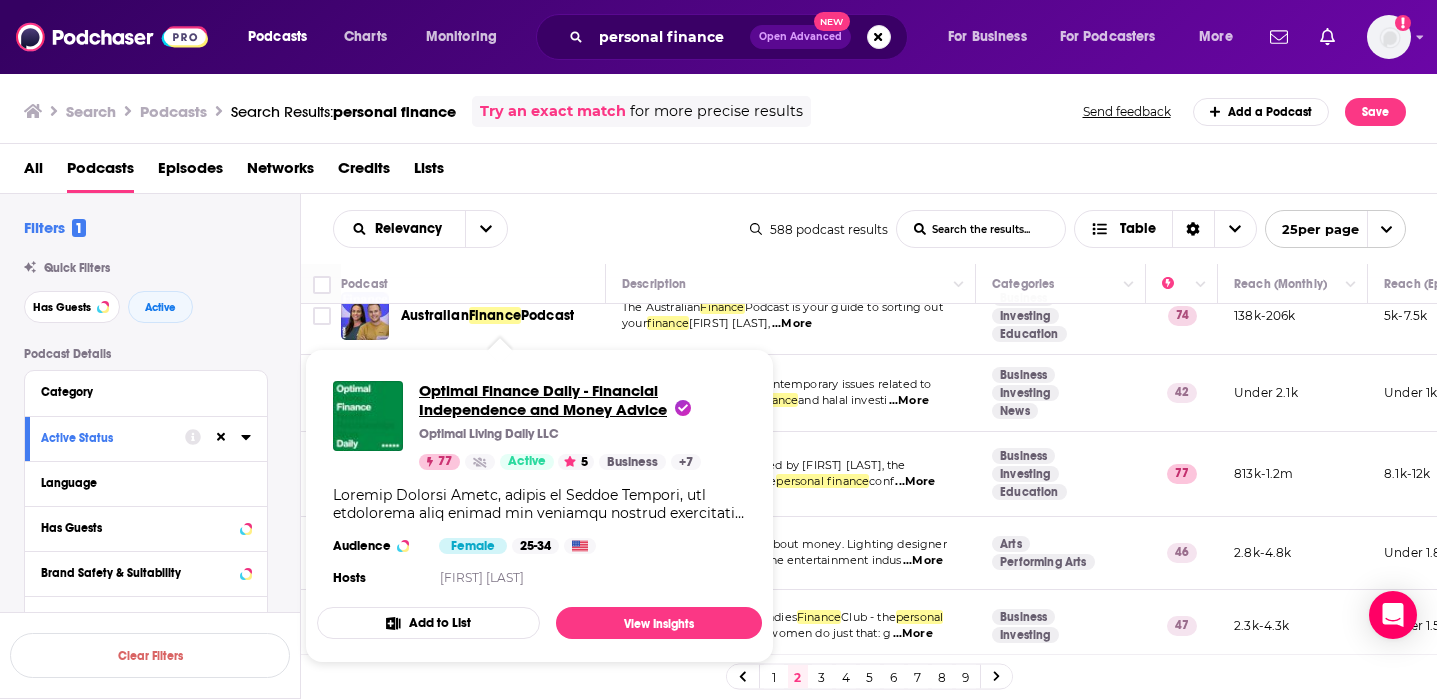 click on "Optimal Finance Daily - Financial Independence and Money Advice" at bounding box center [555, 400] 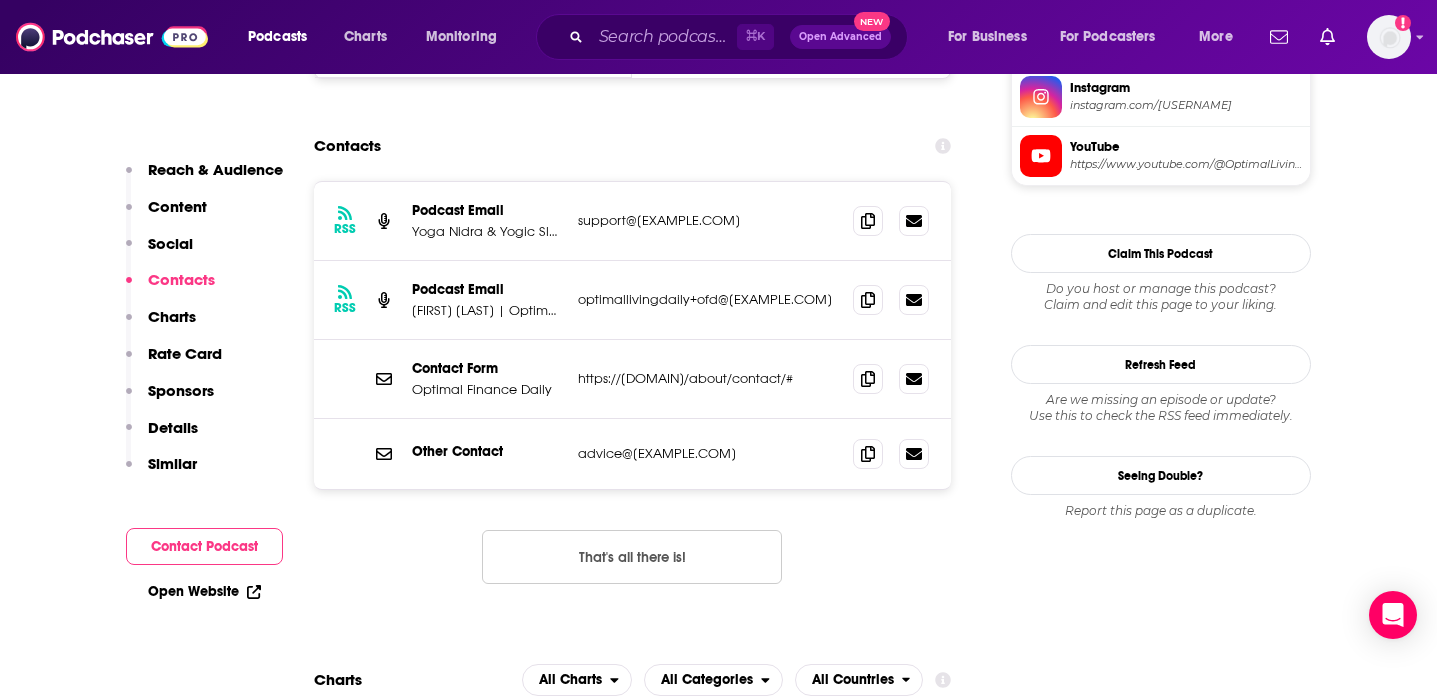 scroll, scrollTop: 1869, scrollLeft: 0, axis: vertical 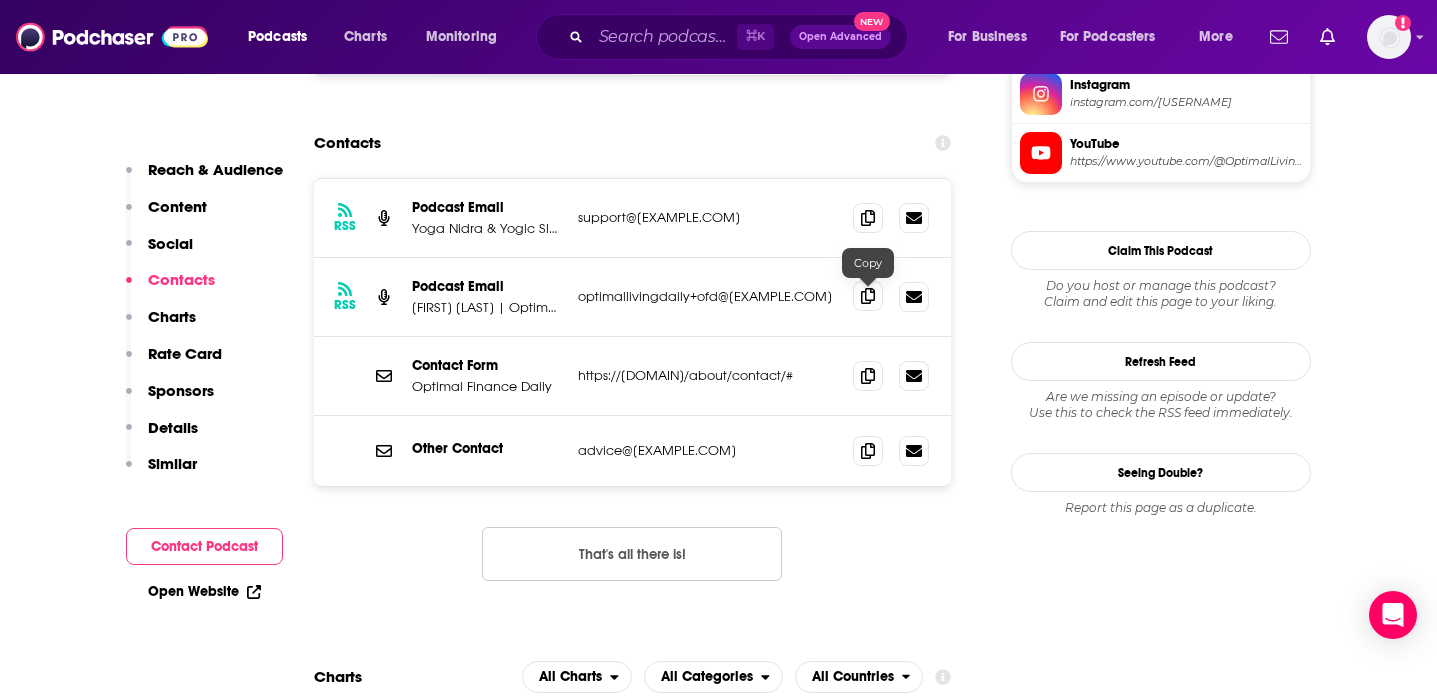 click 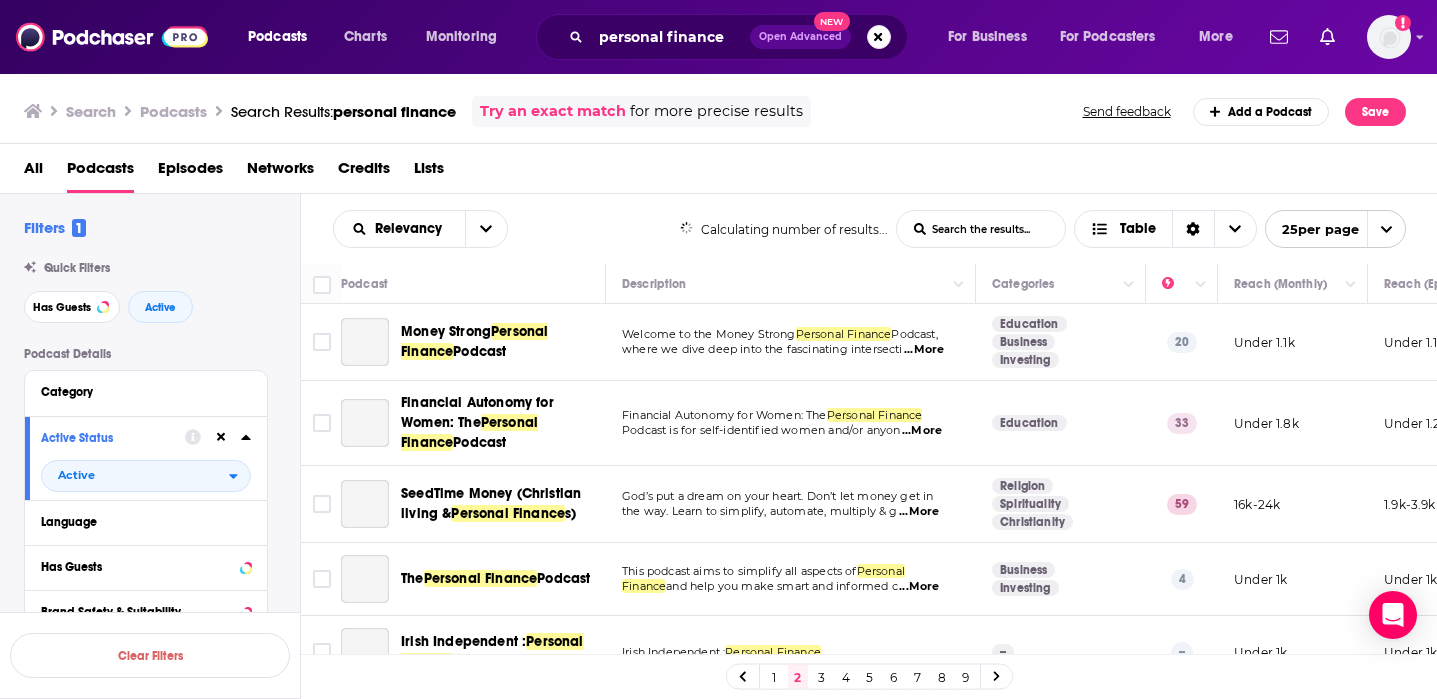scroll, scrollTop: 0, scrollLeft: 0, axis: both 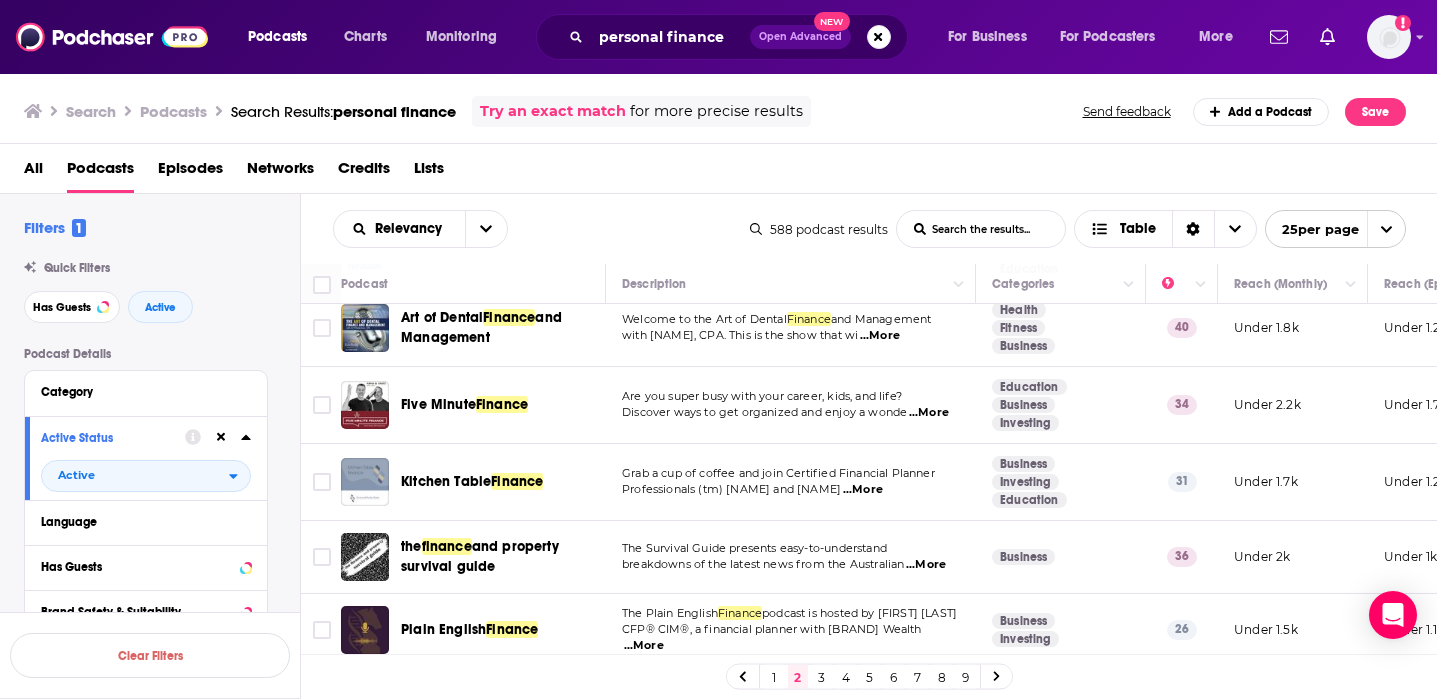 drag, startPoint x: 821, startPoint y: 677, endPoint x: 757, endPoint y: 657, distance: 67.052216 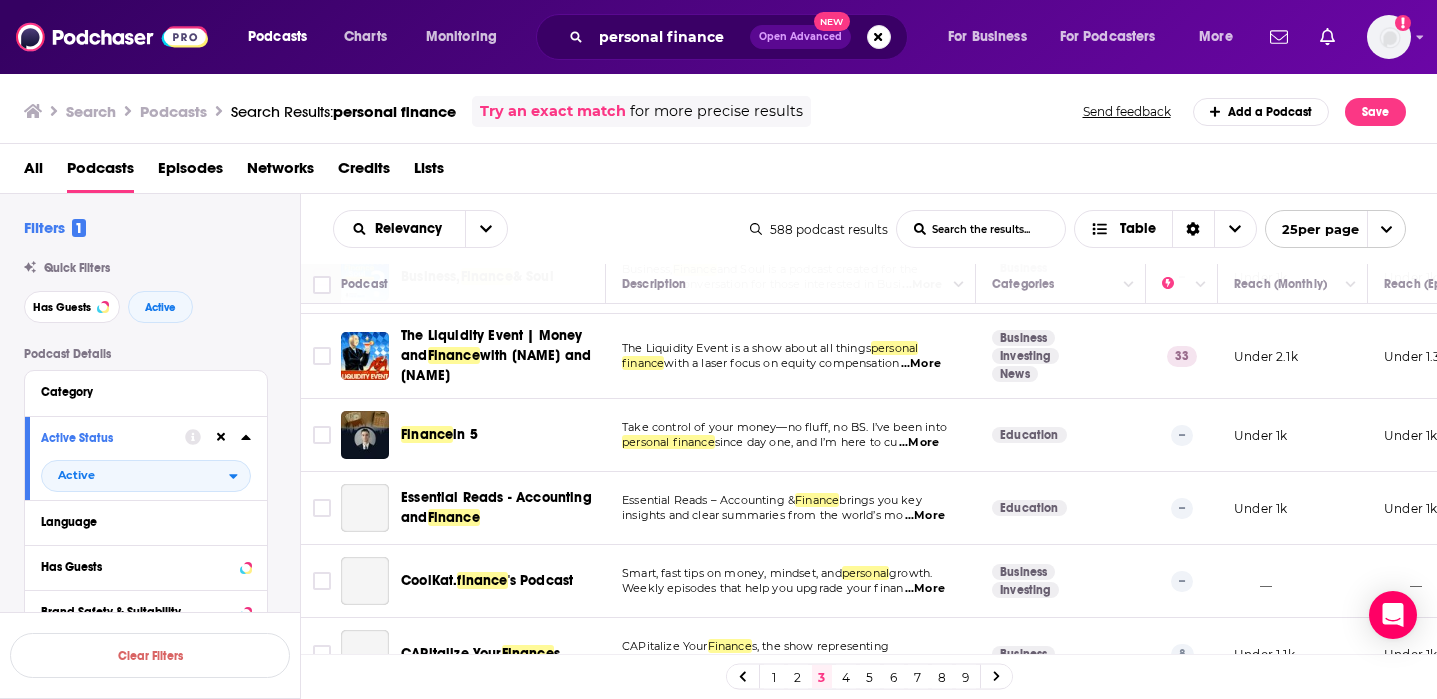 scroll, scrollTop: 1182, scrollLeft: 0, axis: vertical 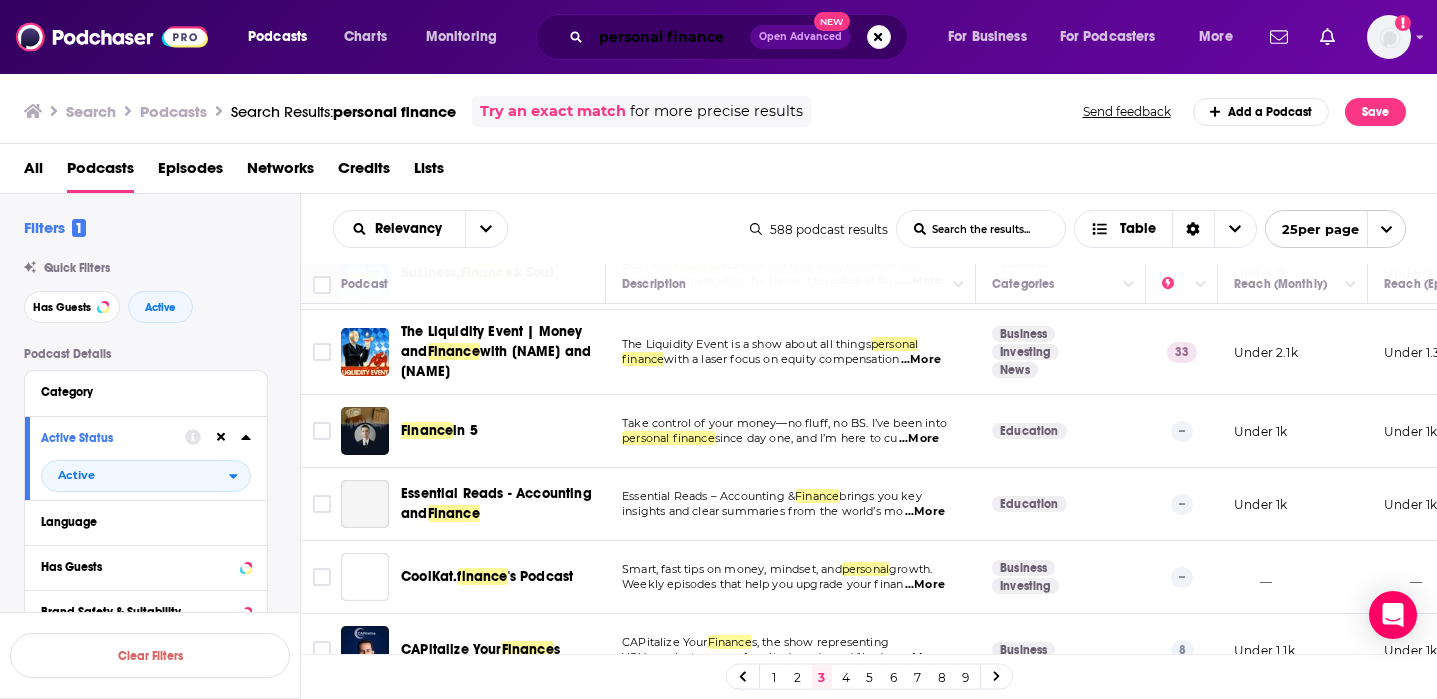 click on "personal finance" at bounding box center (670, 37) 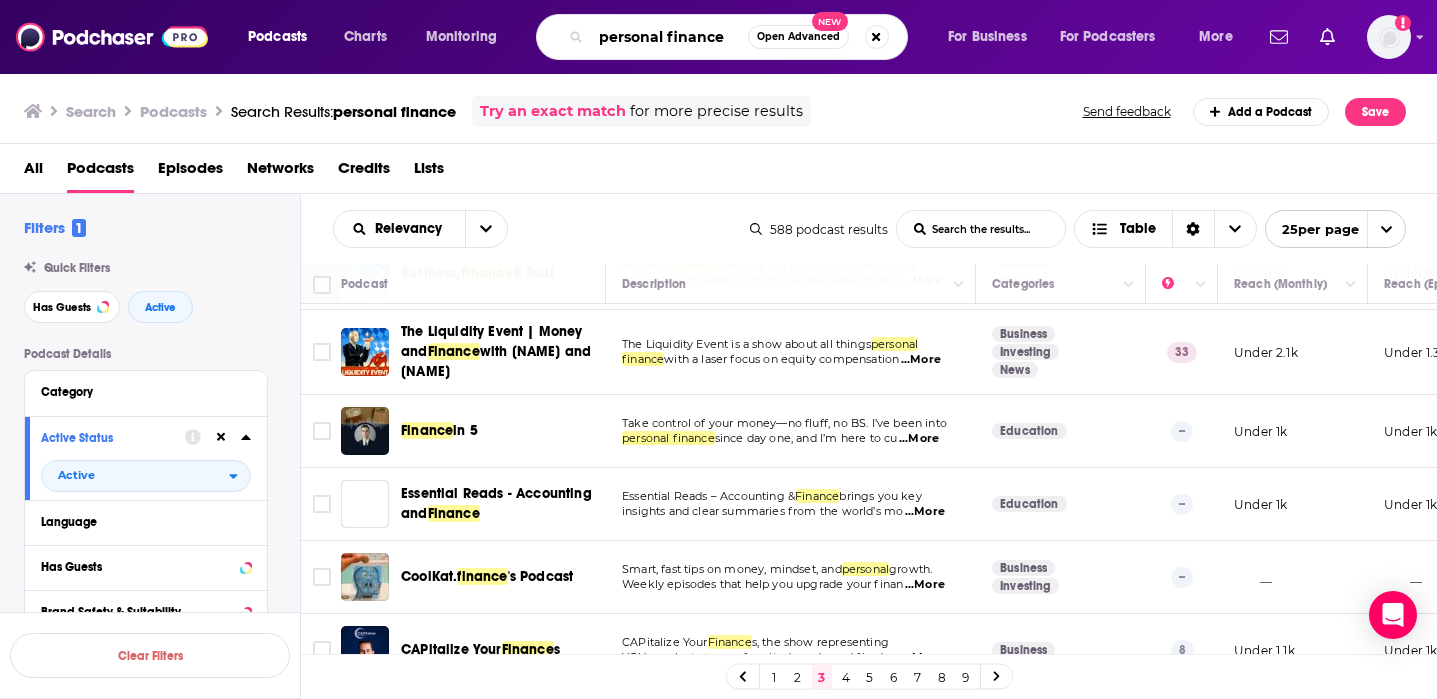 click on "personal finance" at bounding box center (669, 37) 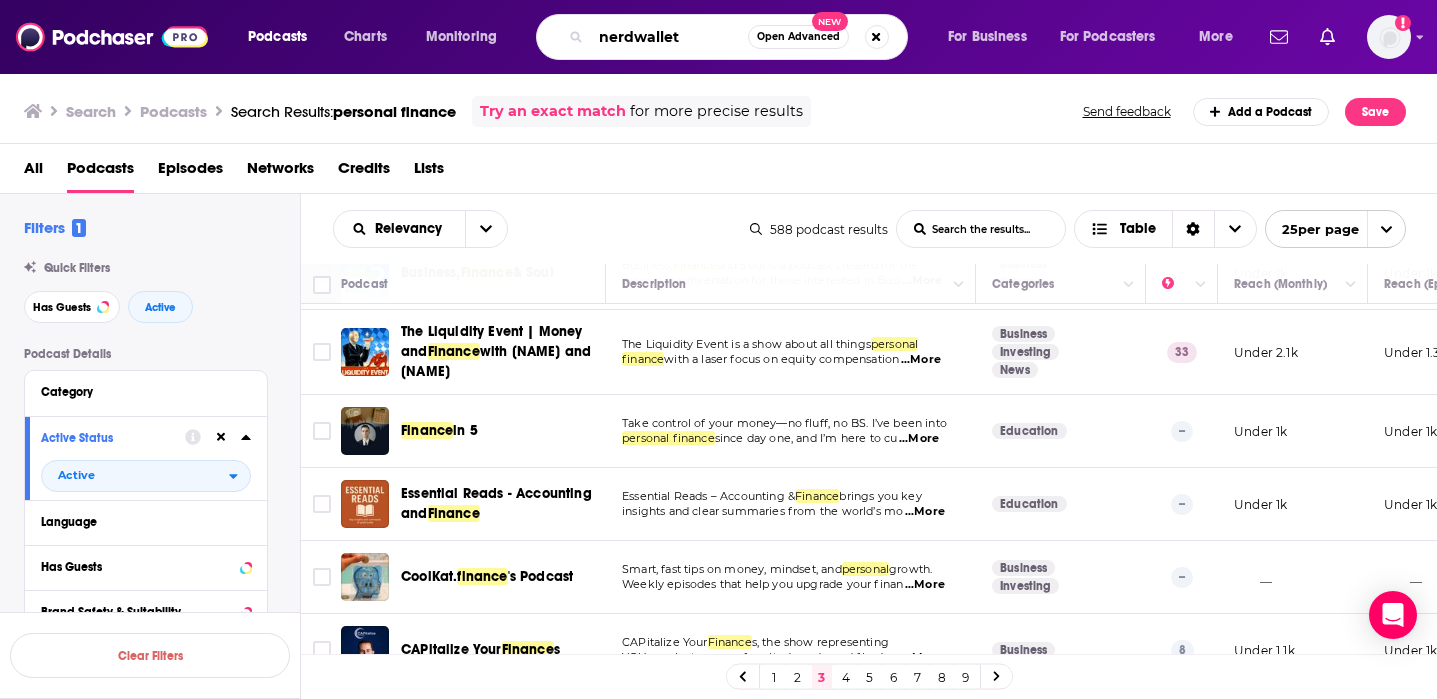 type on "nerdwallet" 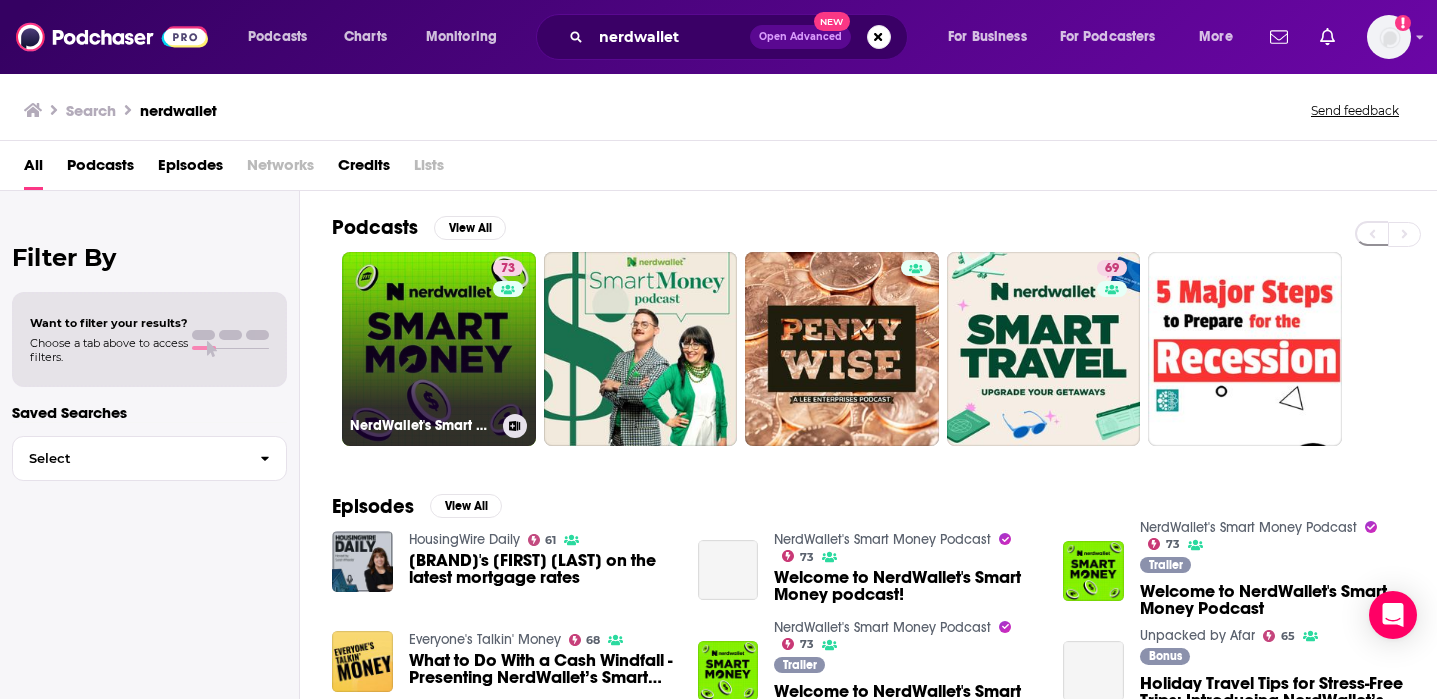 click on "[NUMBER] [BRAND]'s Smart Money Podcast" at bounding box center (439, 349) 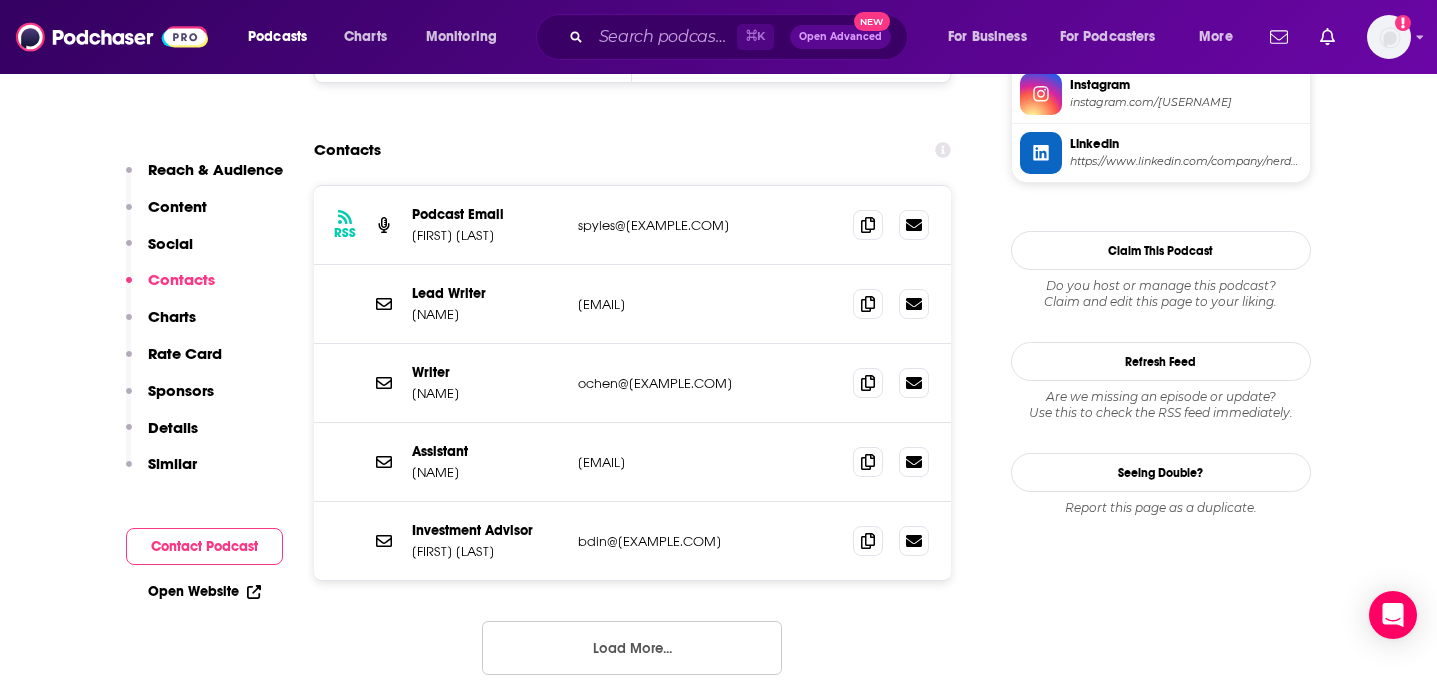 scroll, scrollTop: 1970, scrollLeft: 0, axis: vertical 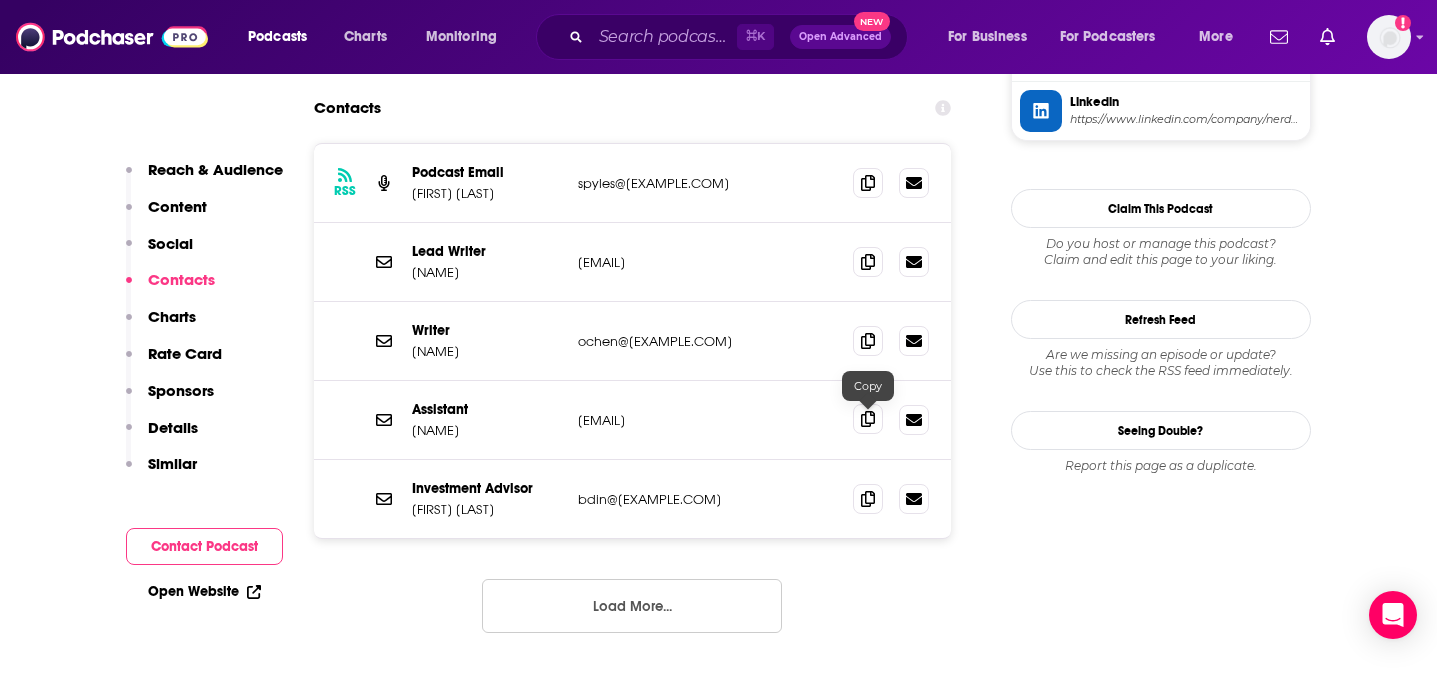 click 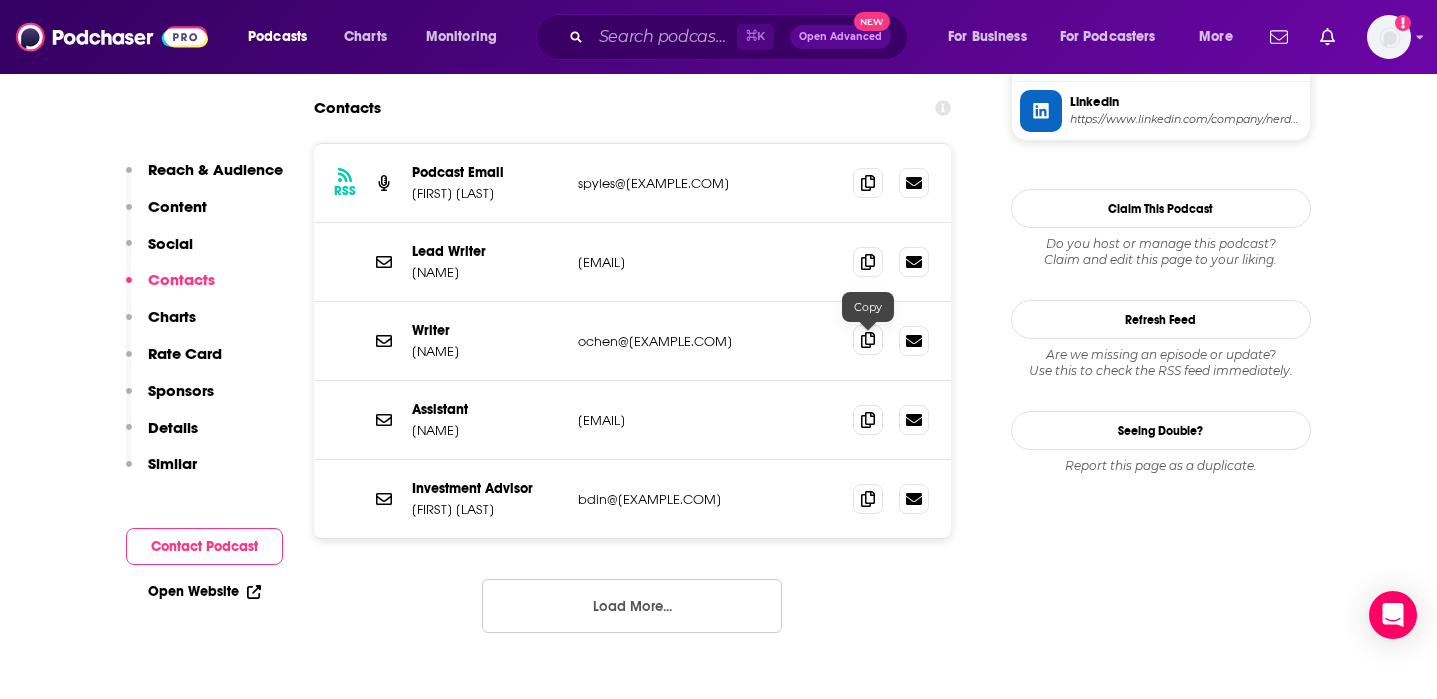 click 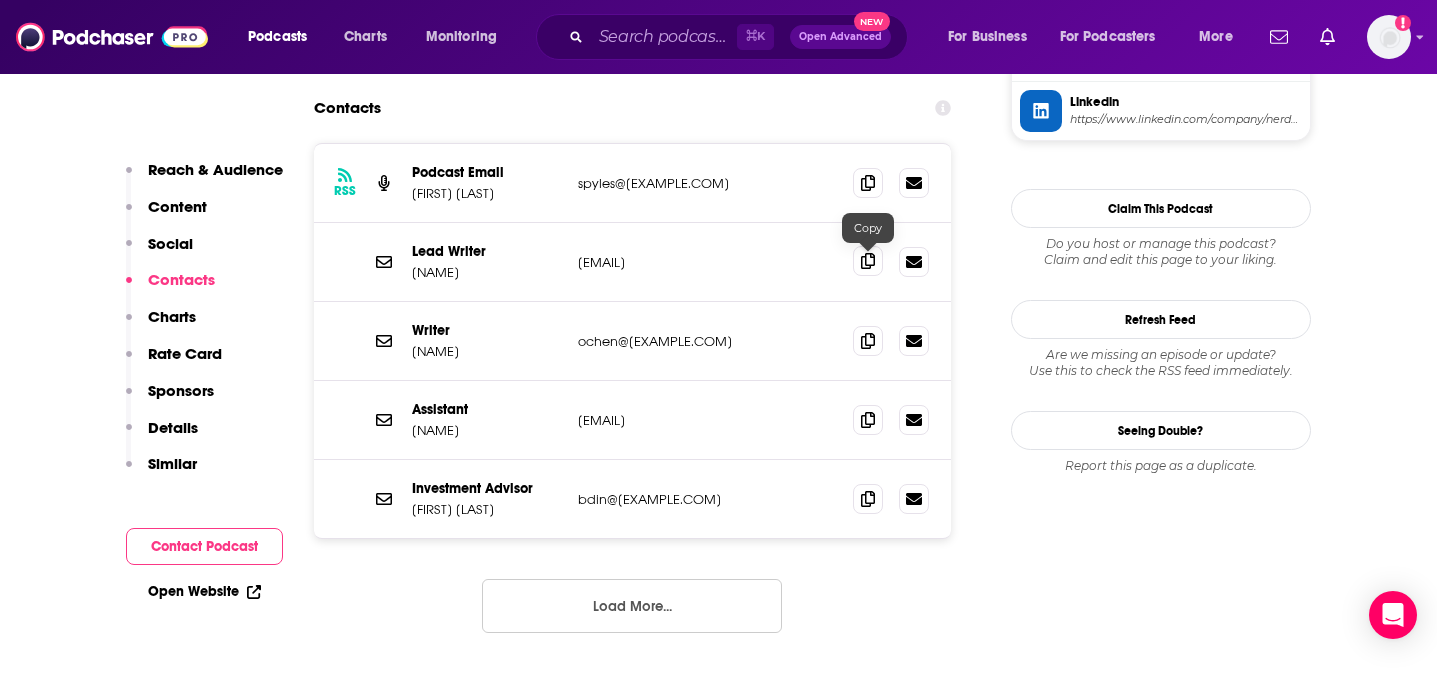 click 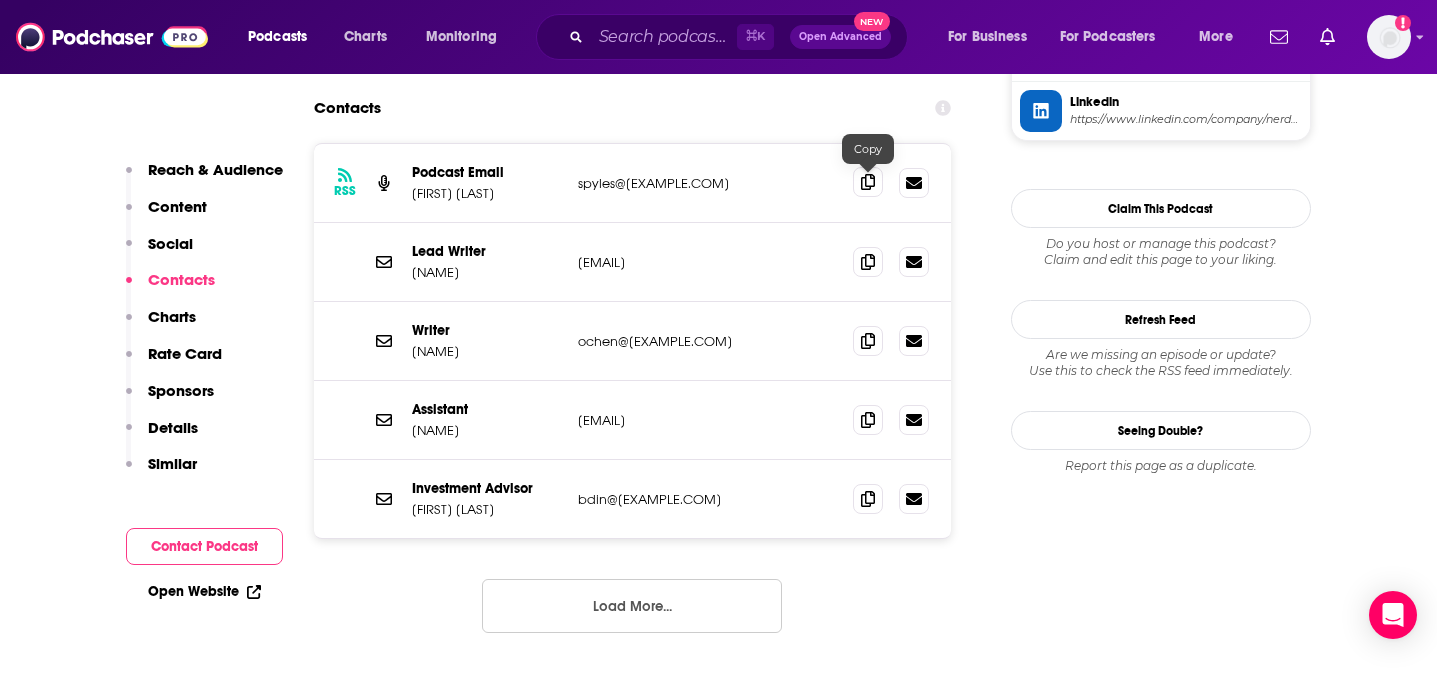 click 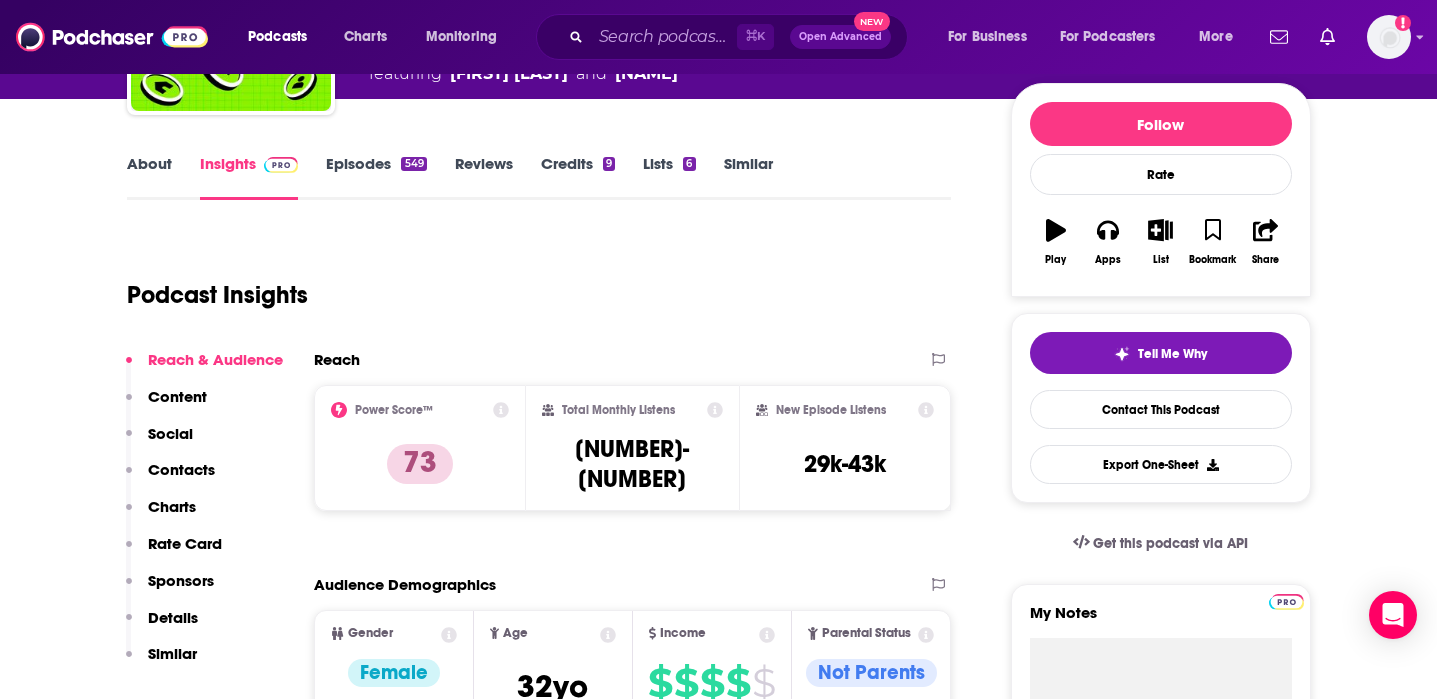 scroll, scrollTop: 39, scrollLeft: 0, axis: vertical 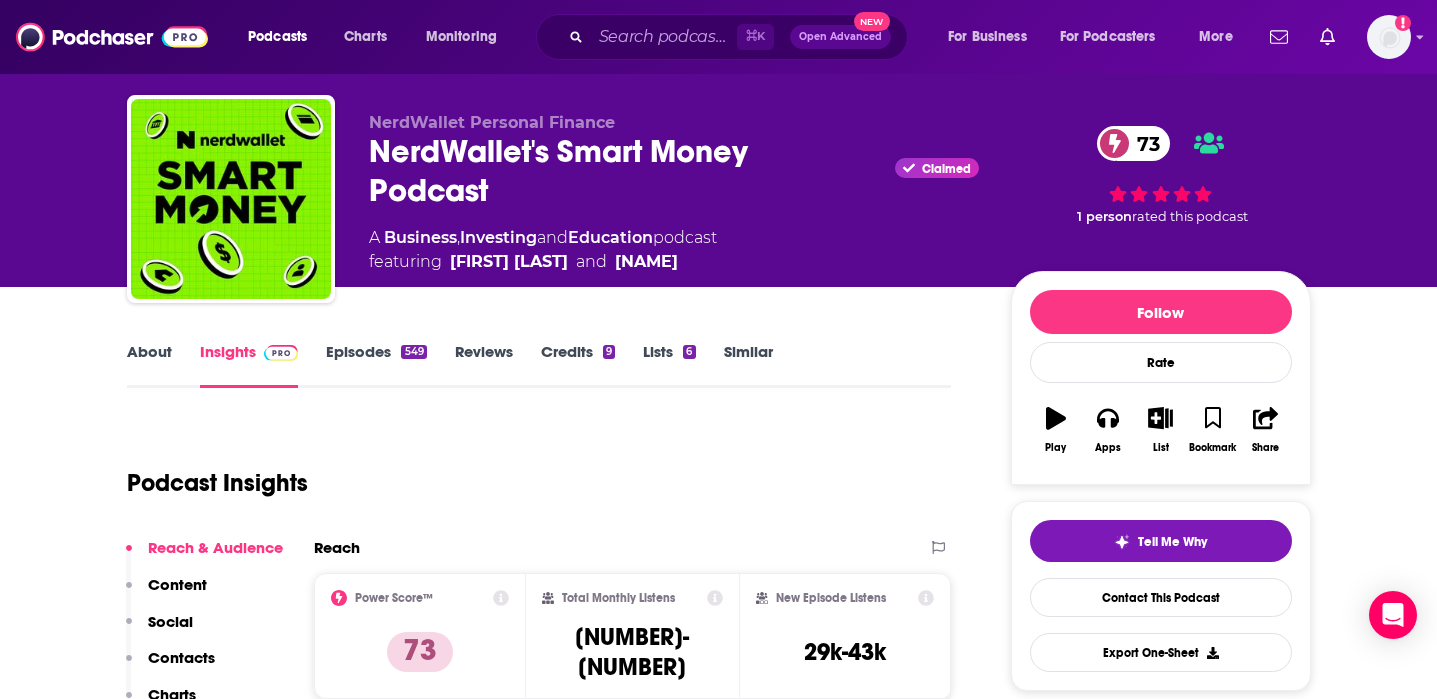 click on "About" at bounding box center (149, 365) 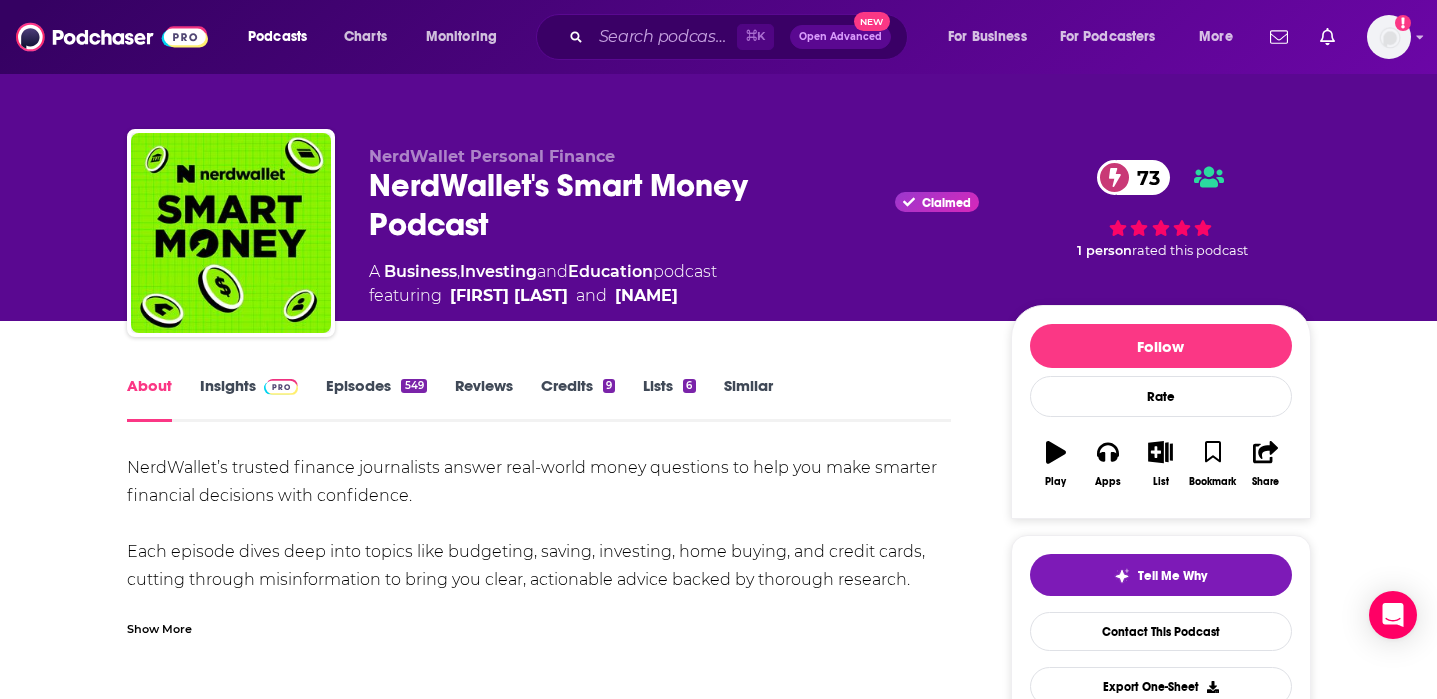 scroll, scrollTop: 294, scrollLeft: 0, axis: vertical 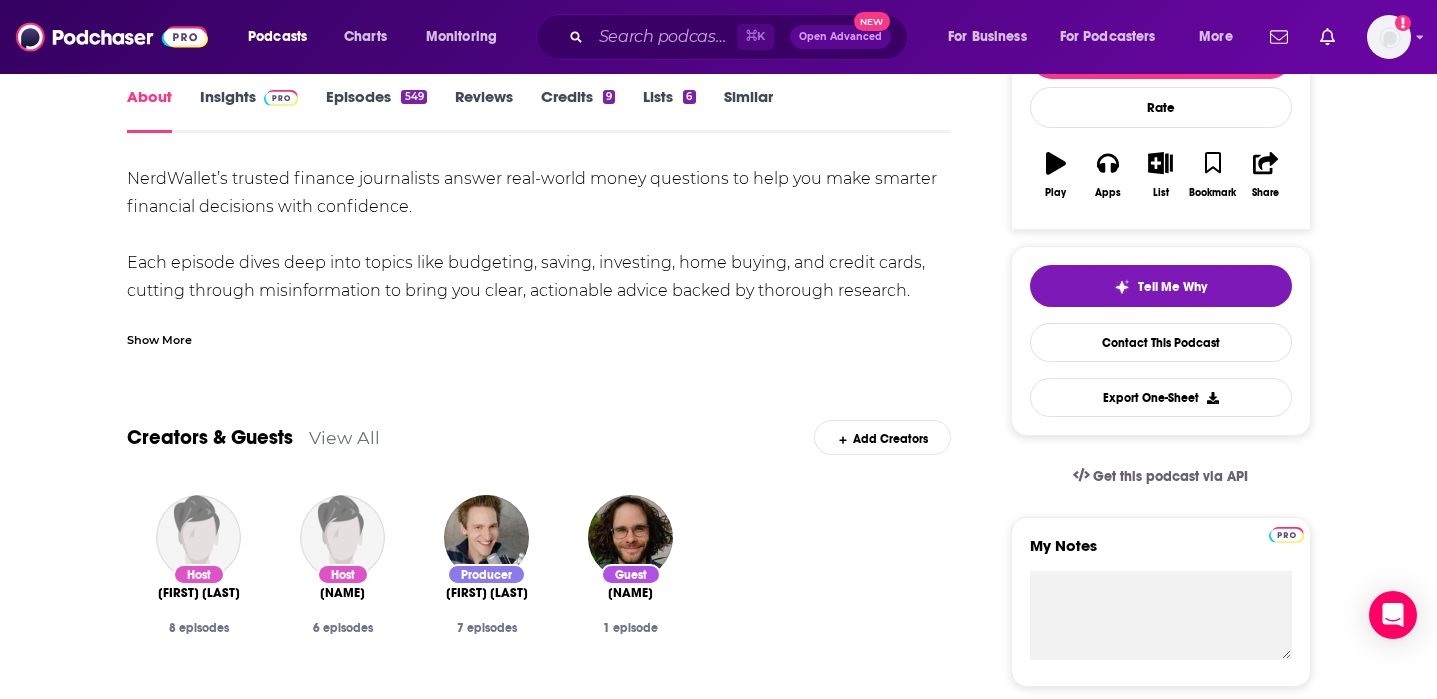 click on "Show More" at bounding box center (159, 338) 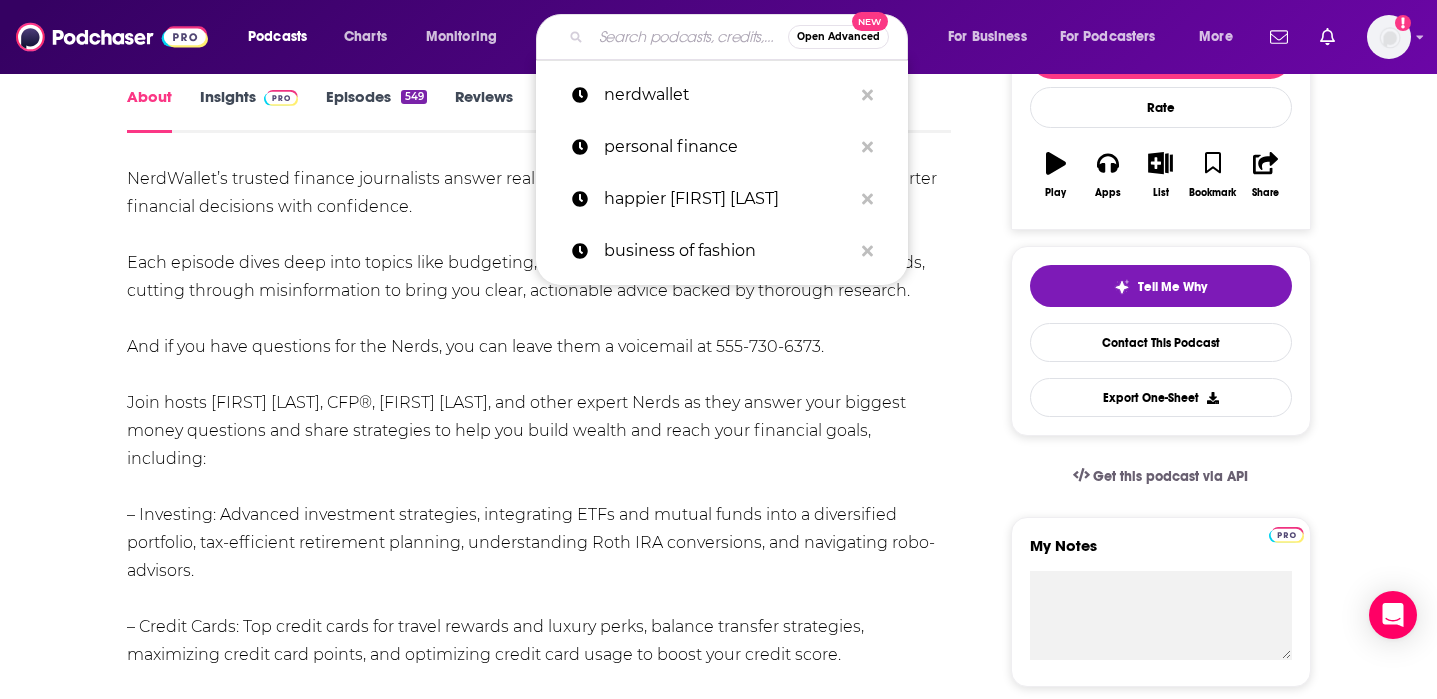 click at bounding box center [689, 37] 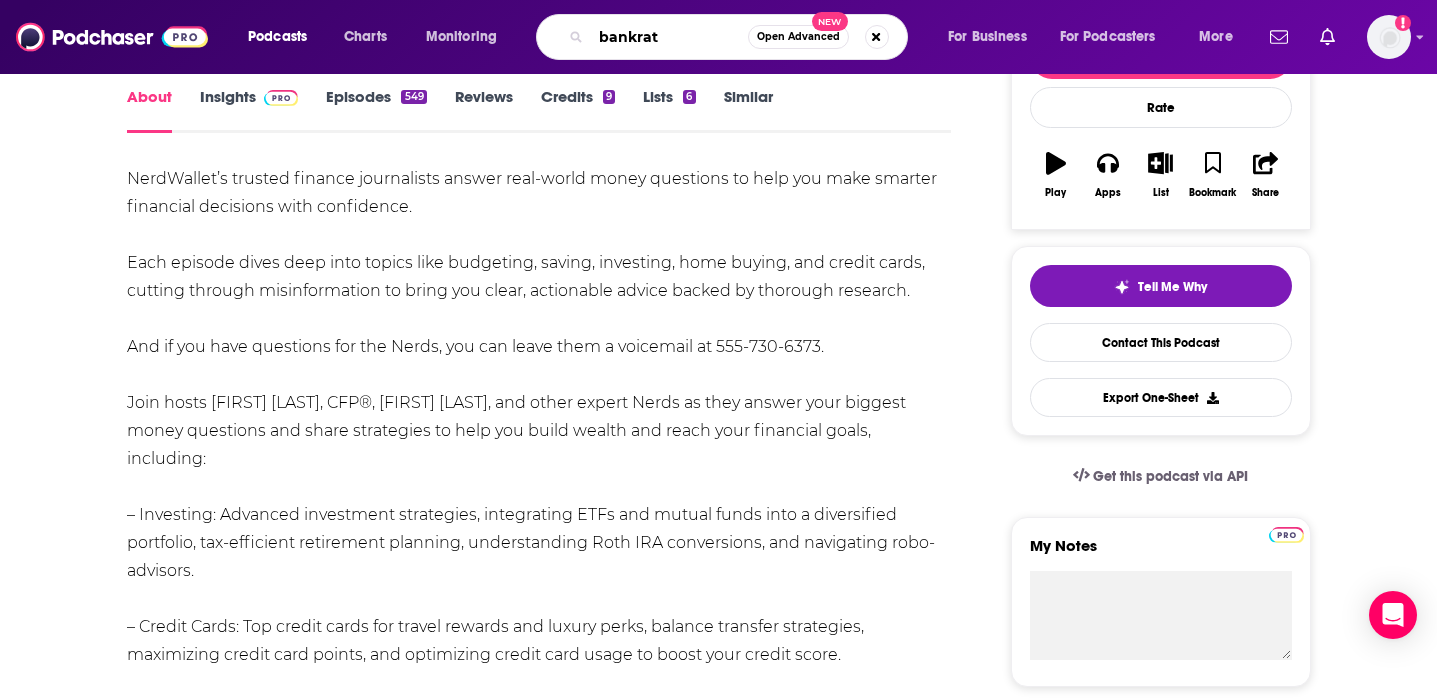 type on "bankrate" 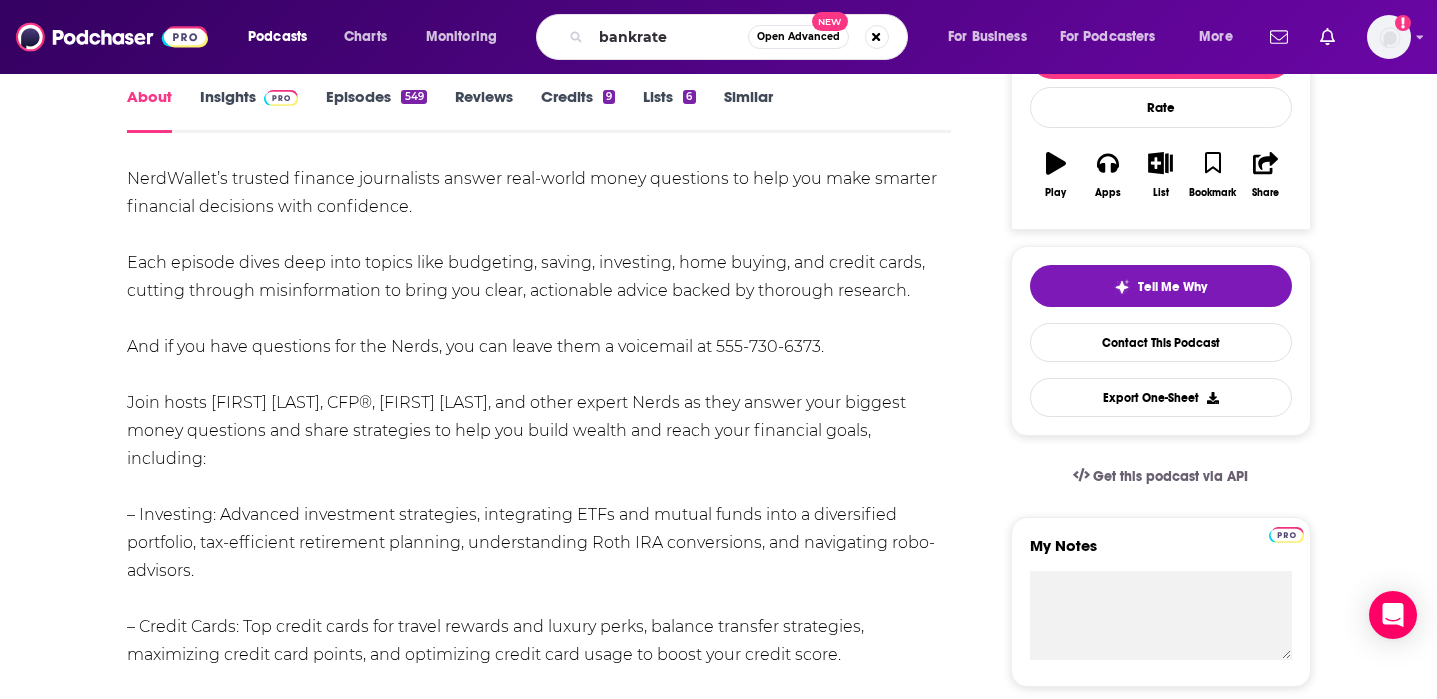 scroll, scrollTop: 0, scrollLeft: 0, axis: both 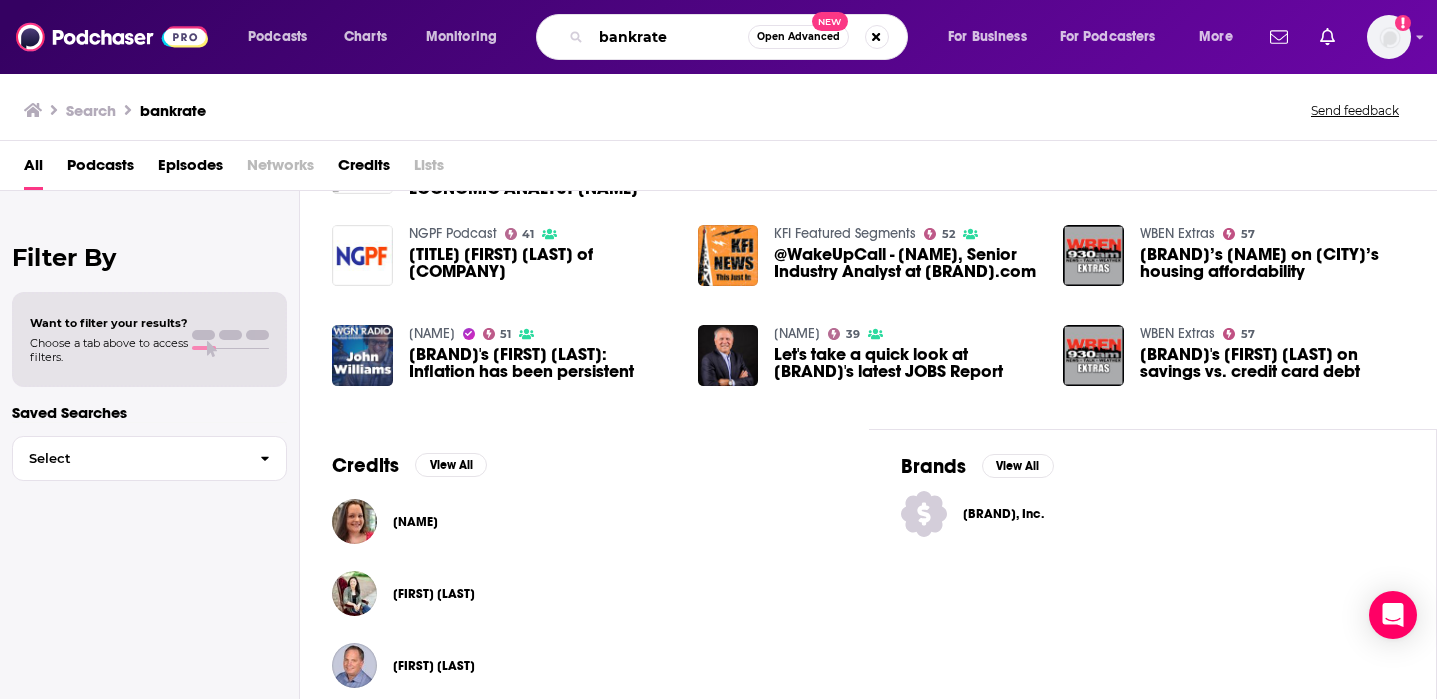 click on "bankrate" at bounding box center (669, 37) 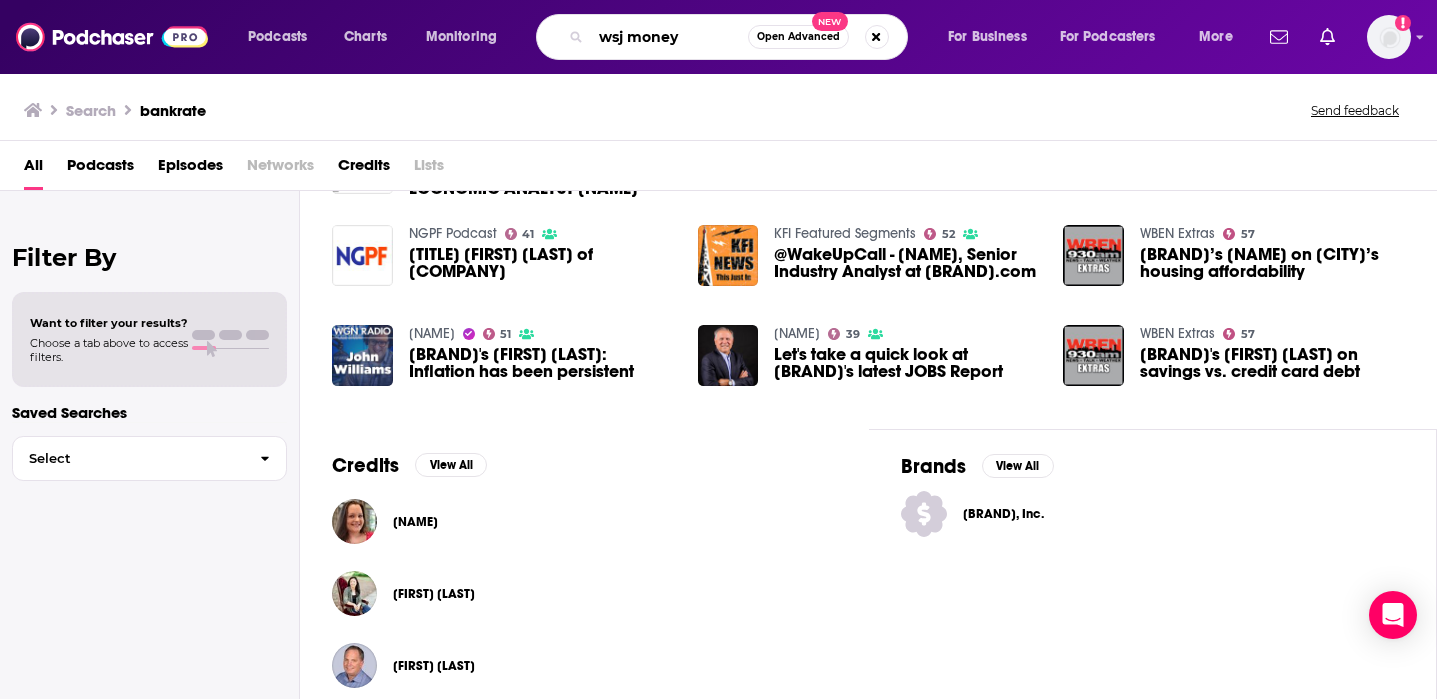 type on "wsj money" 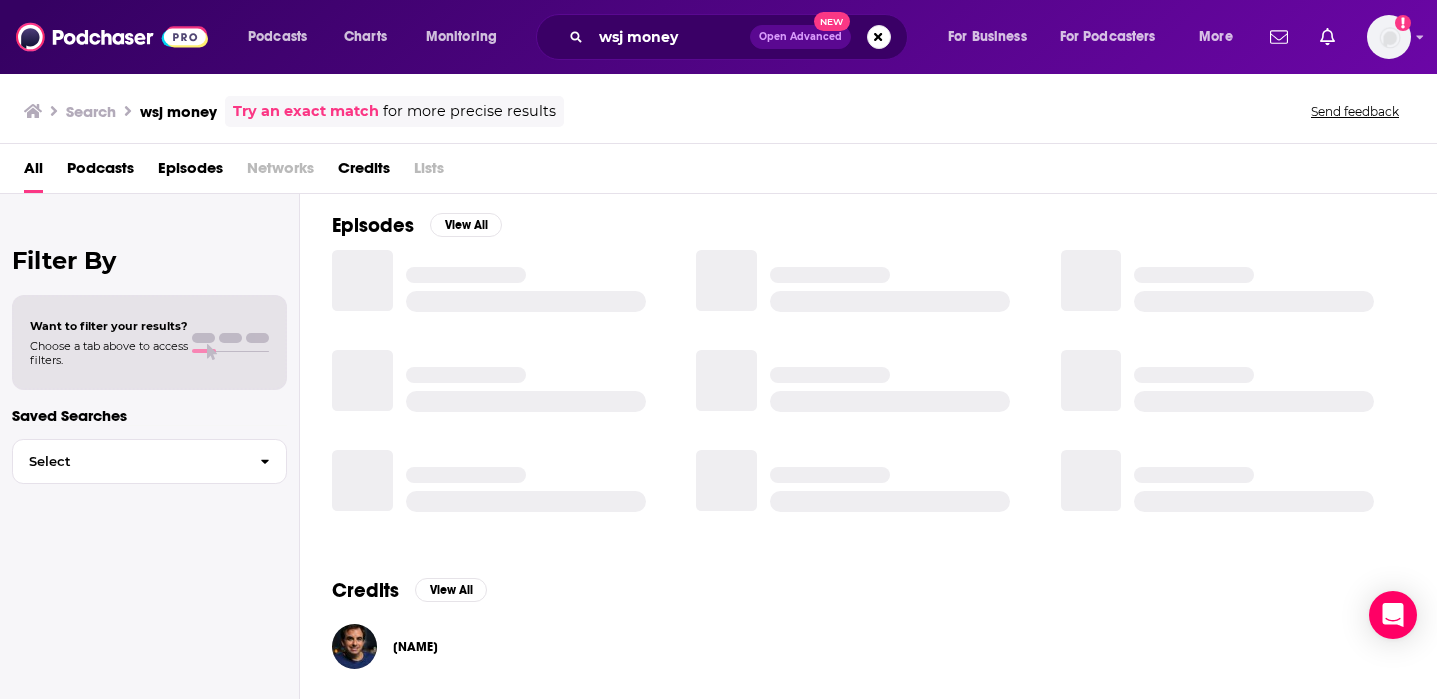scroll, scrollTop: 286, scrollLeft: 0, axis: vertical 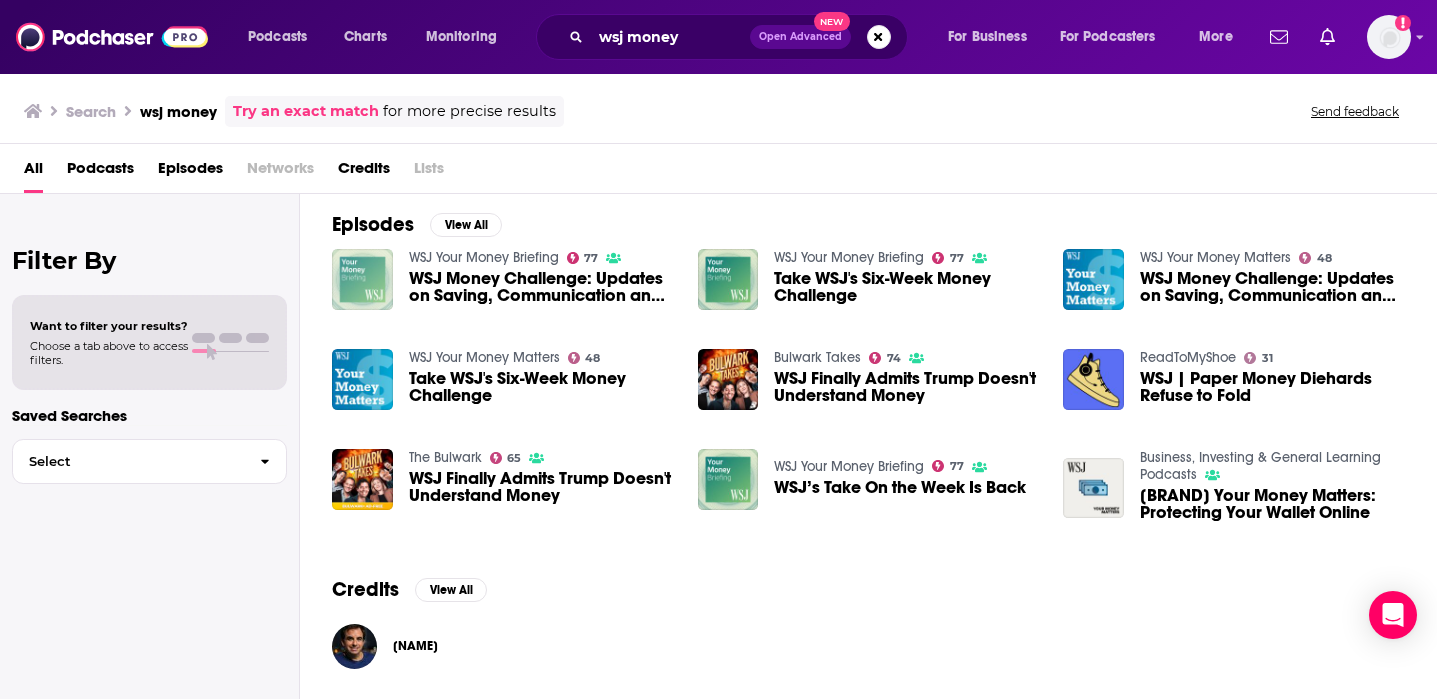 click at bounding box center [362, 279] 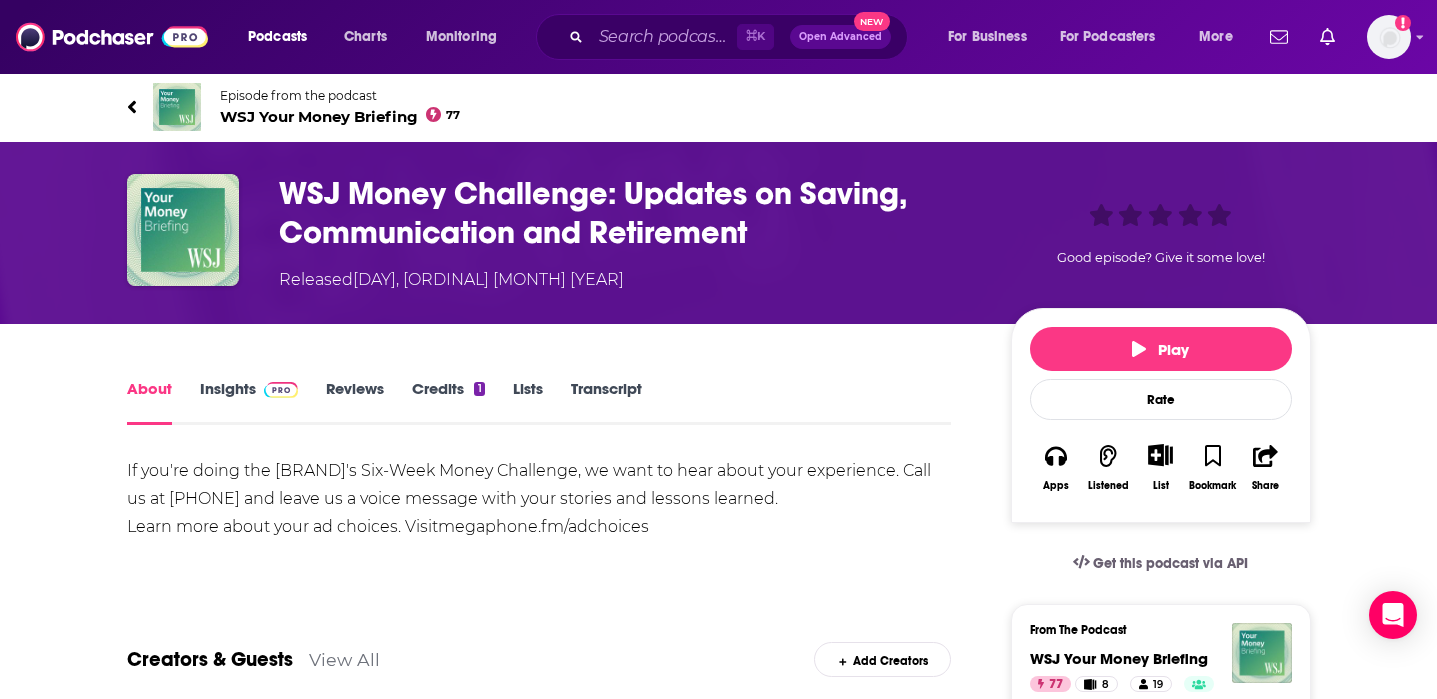 click on "[BRAND] Your Money Briefing [NUMBER]" at bounding box center (340, 116) 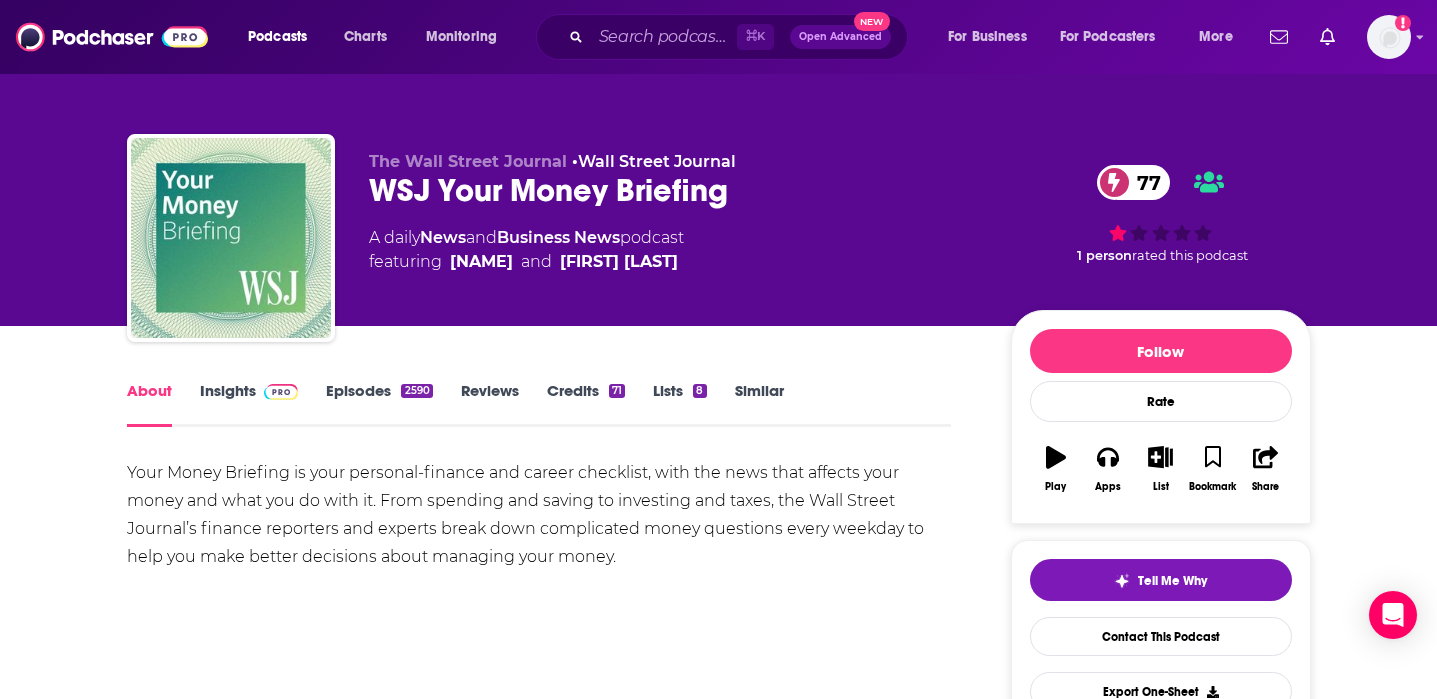 click on "About Insights Episodes 2590 Reviews Credits 71 Lists 8 Similar" at bounding box center (539, 402) 